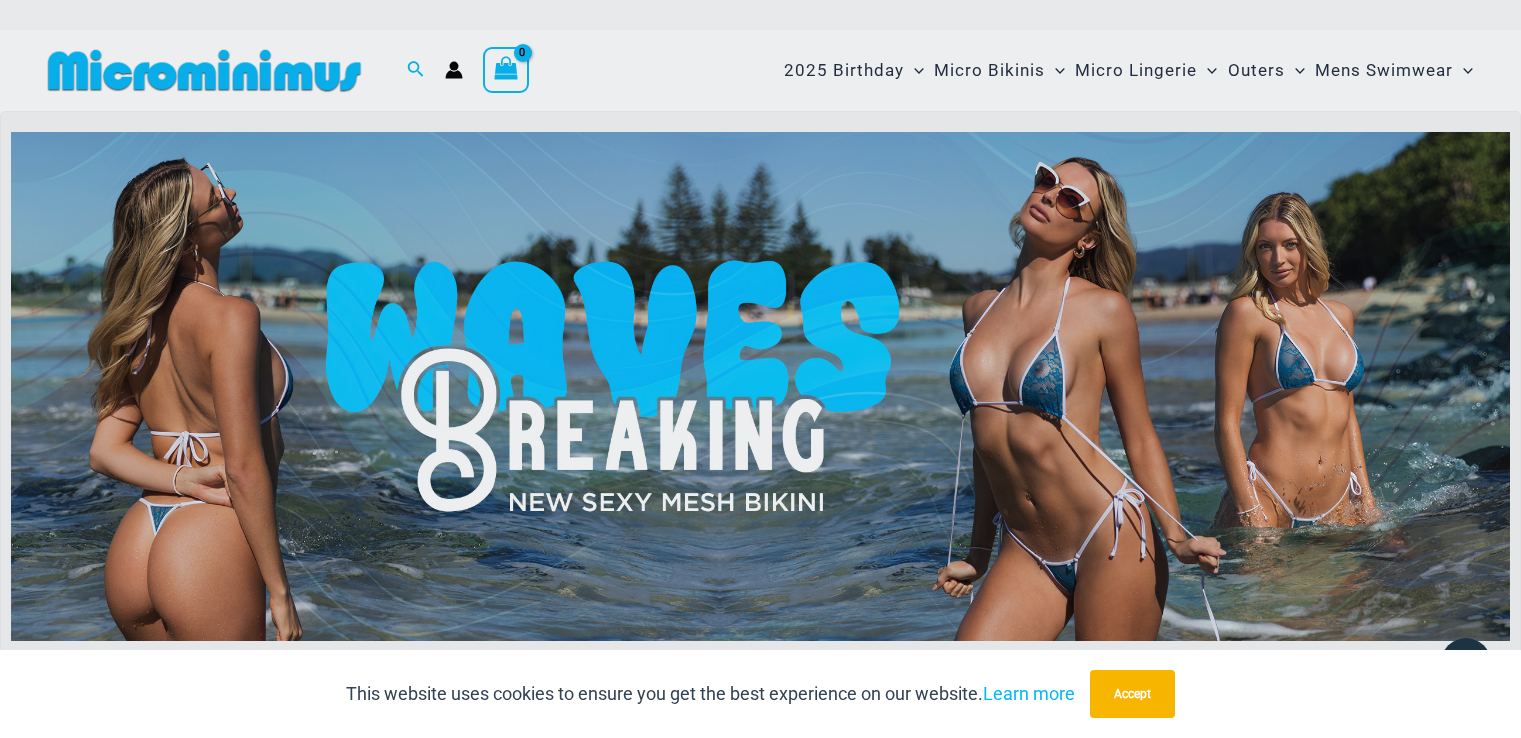 scroll, scrollTop: 0, scrollLeft: 0, axis: both 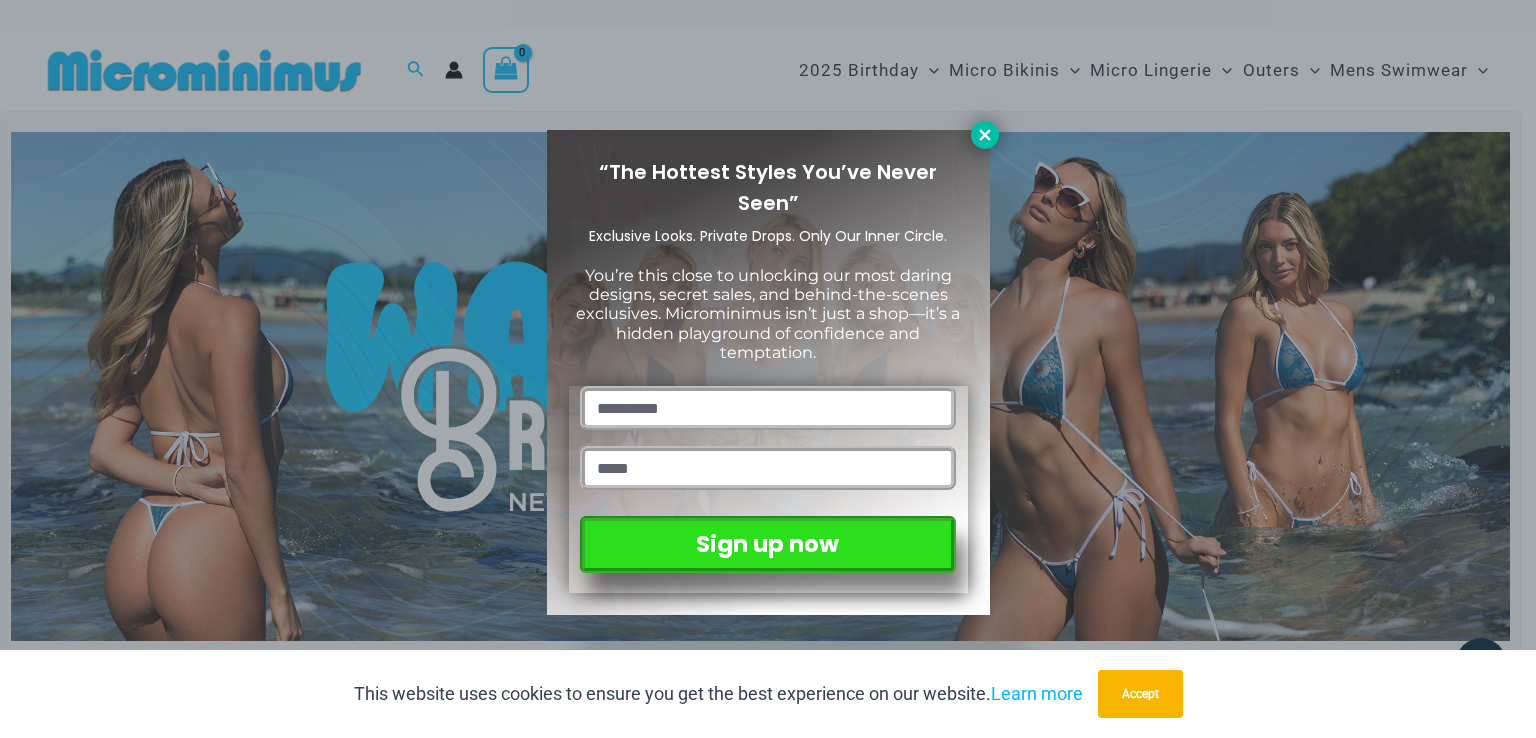 click 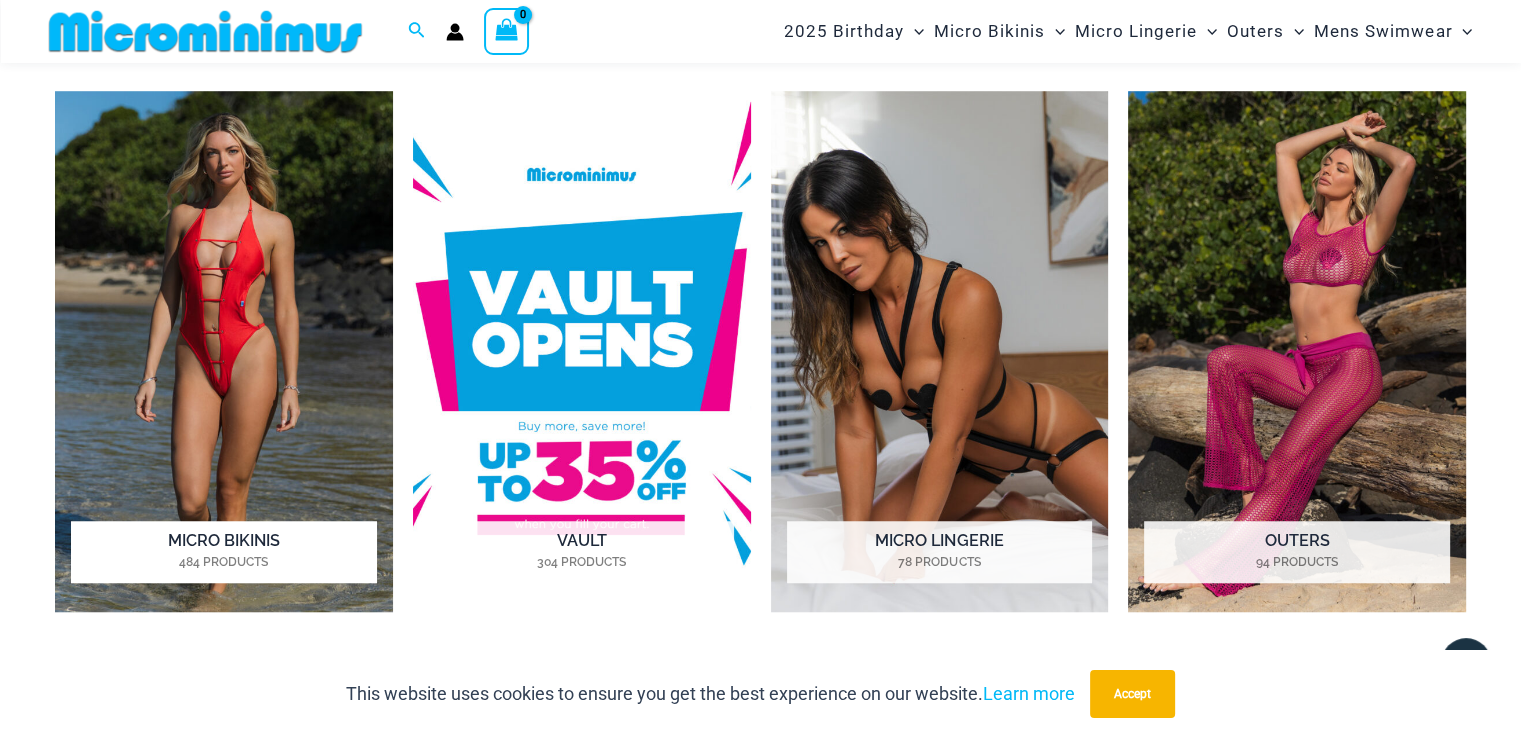 scroll, scrollTop: 1482, scrollLeft: 0, axis: vertical 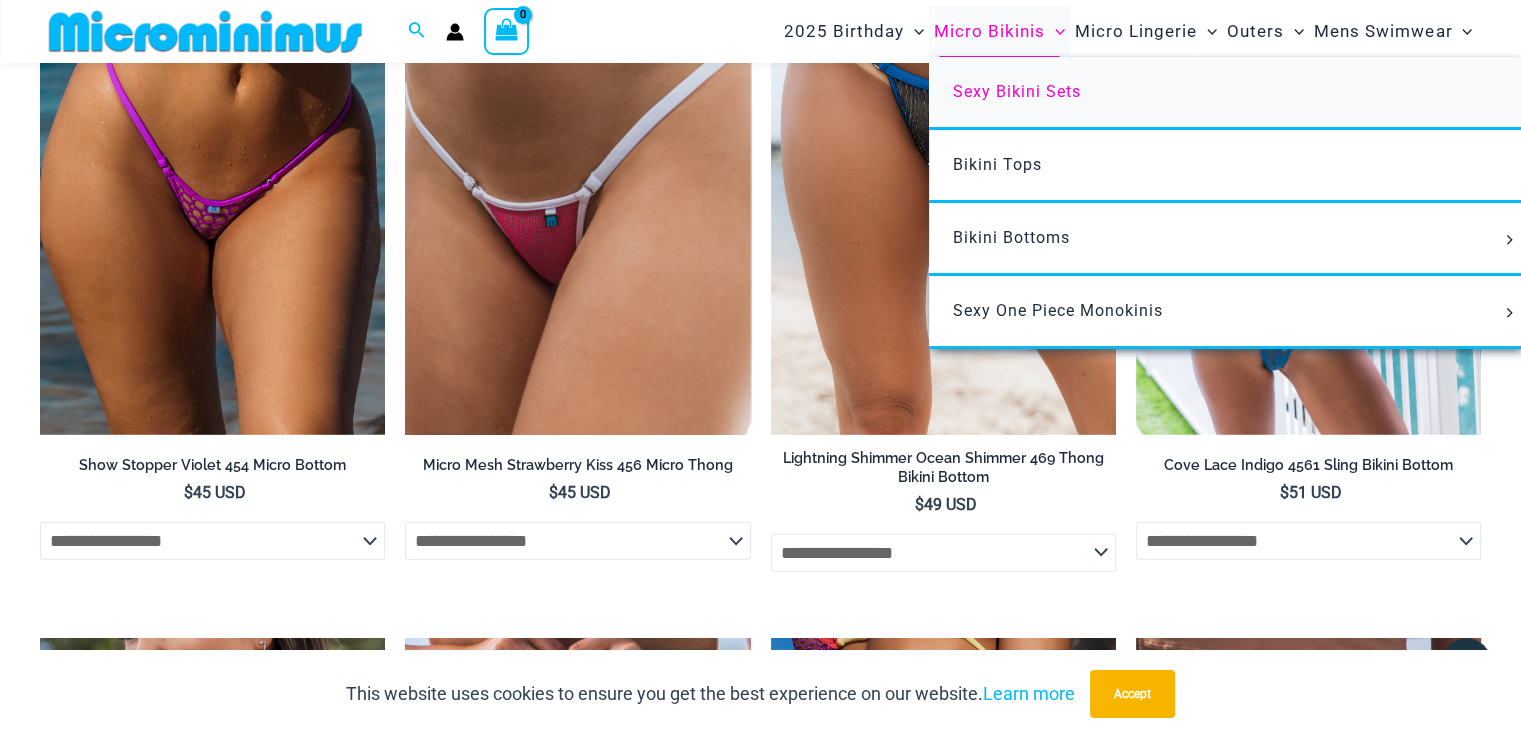 click on "Sexy Bikini Sets" at bounding box center [1017, 91] 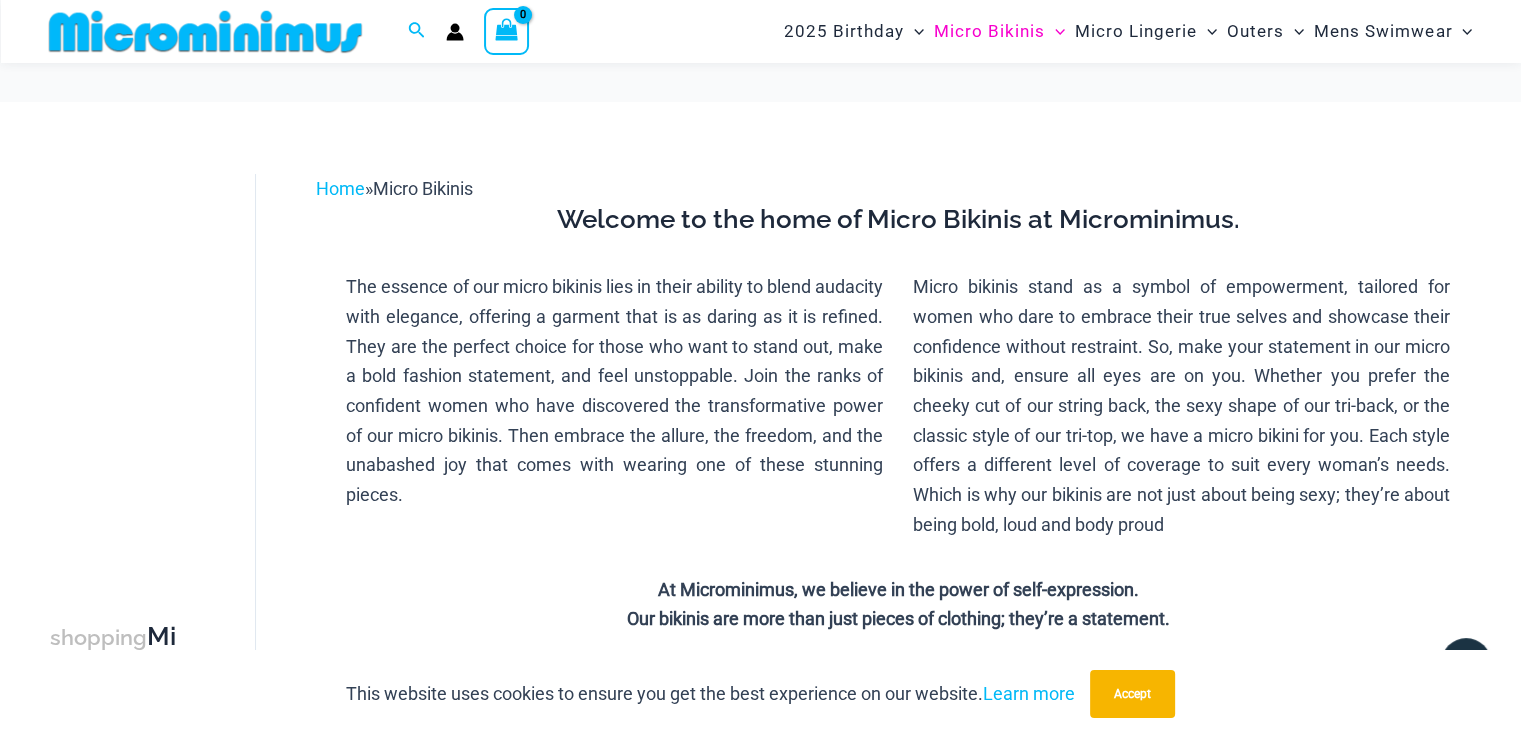 scroll, scrollTop: 581, scrollLeft: 0, axis: vertical 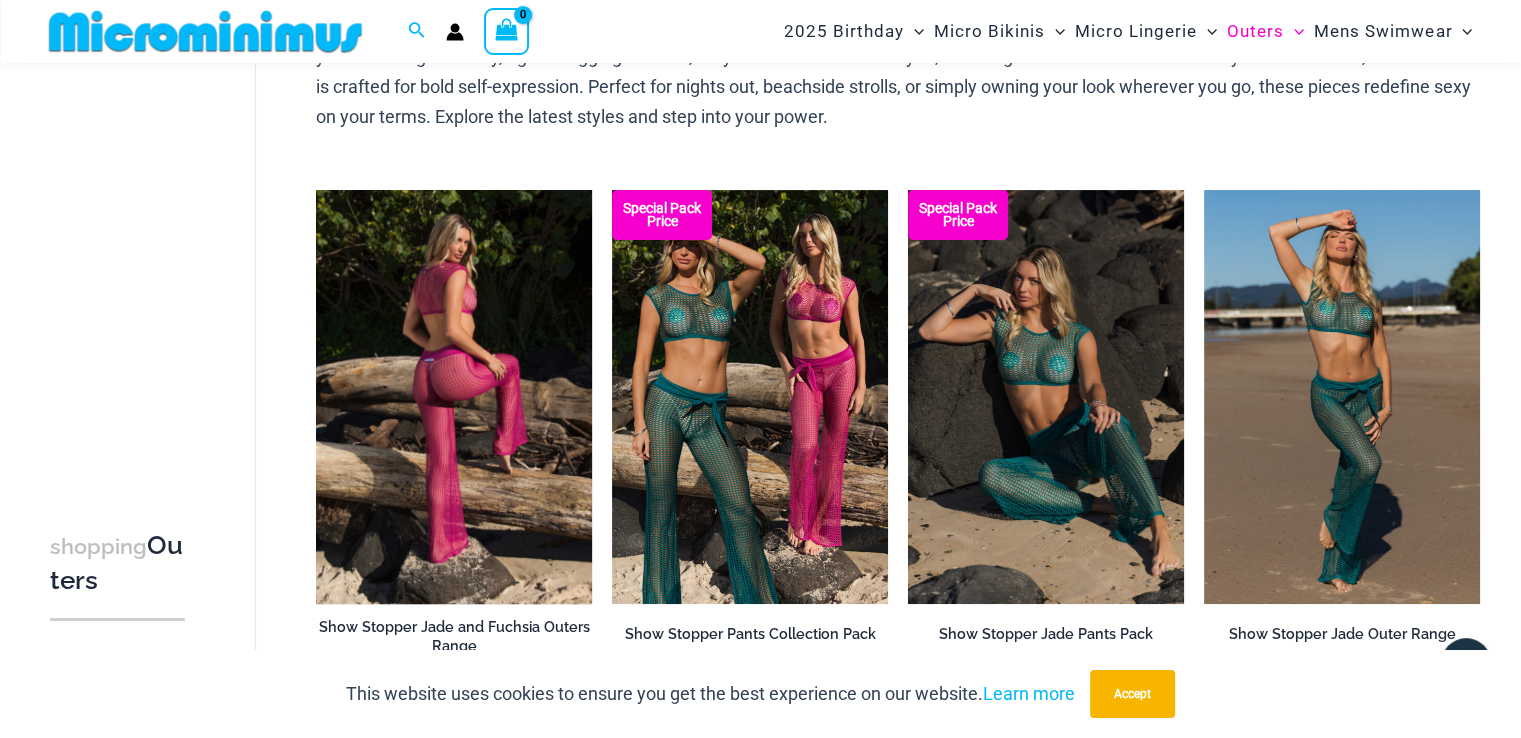 click at bounding box center [454, 397] 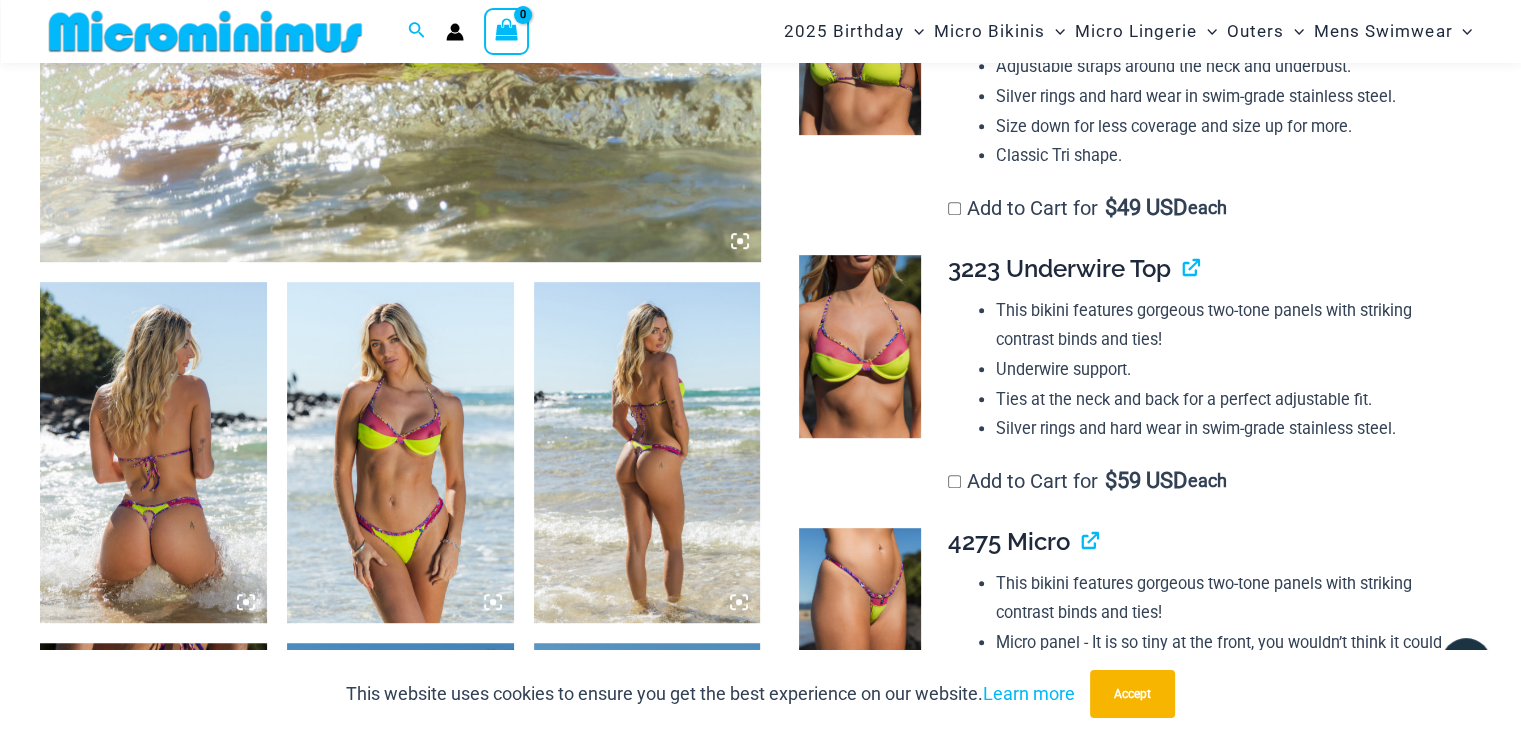scroll, scrollTop: 781, scrollLeft: 0, axis: vertical 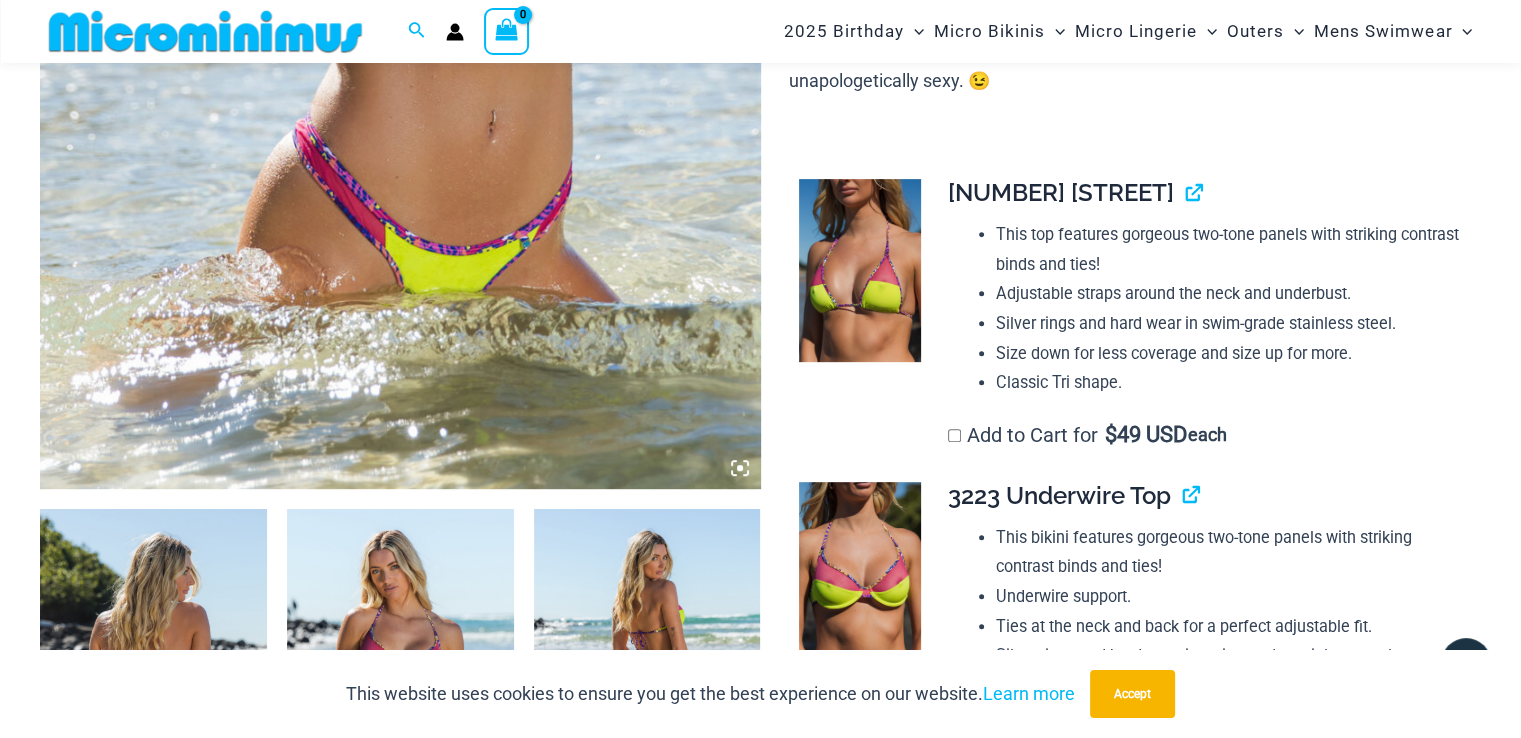 click at bounding box center (400, -55) 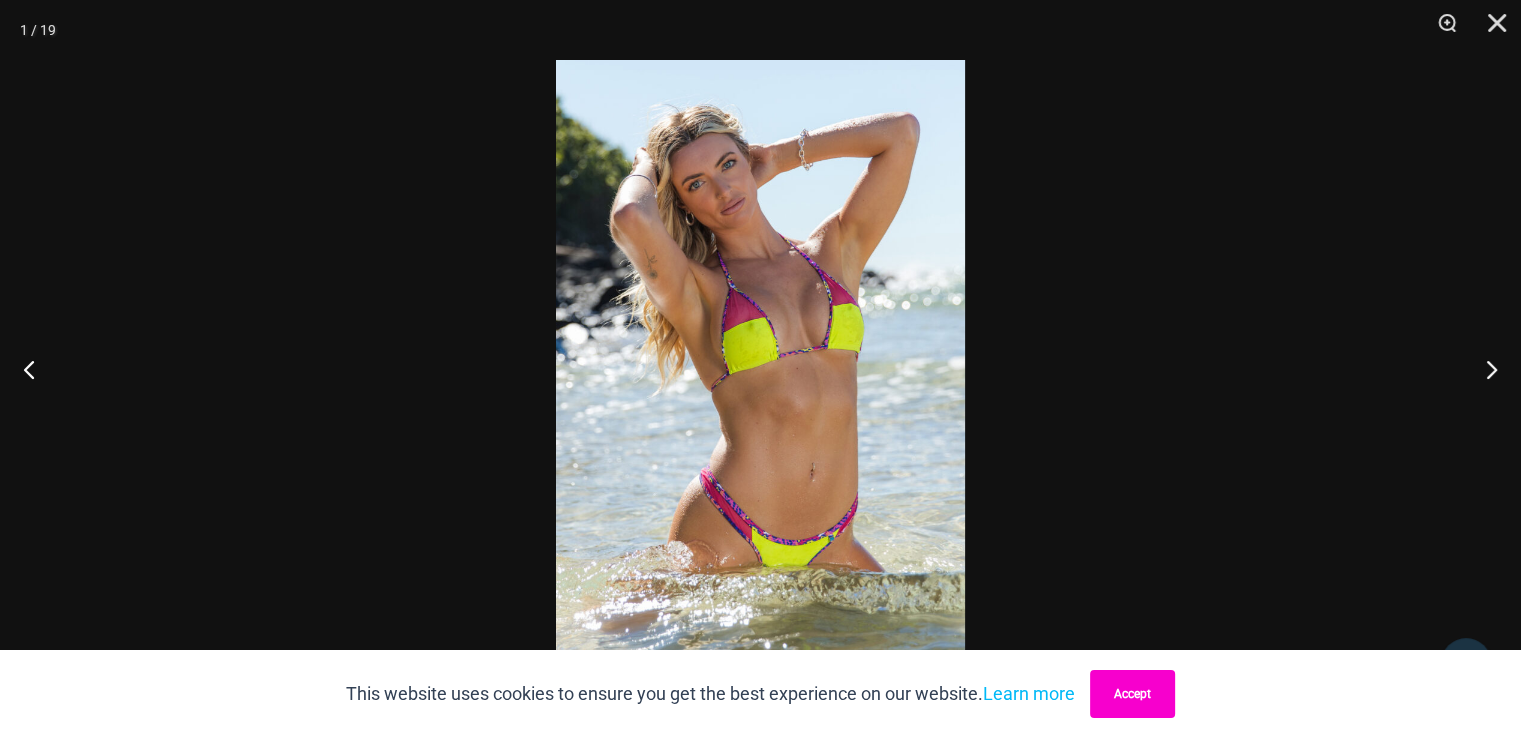 click on "Accept" at bounding box center [1132, 694] 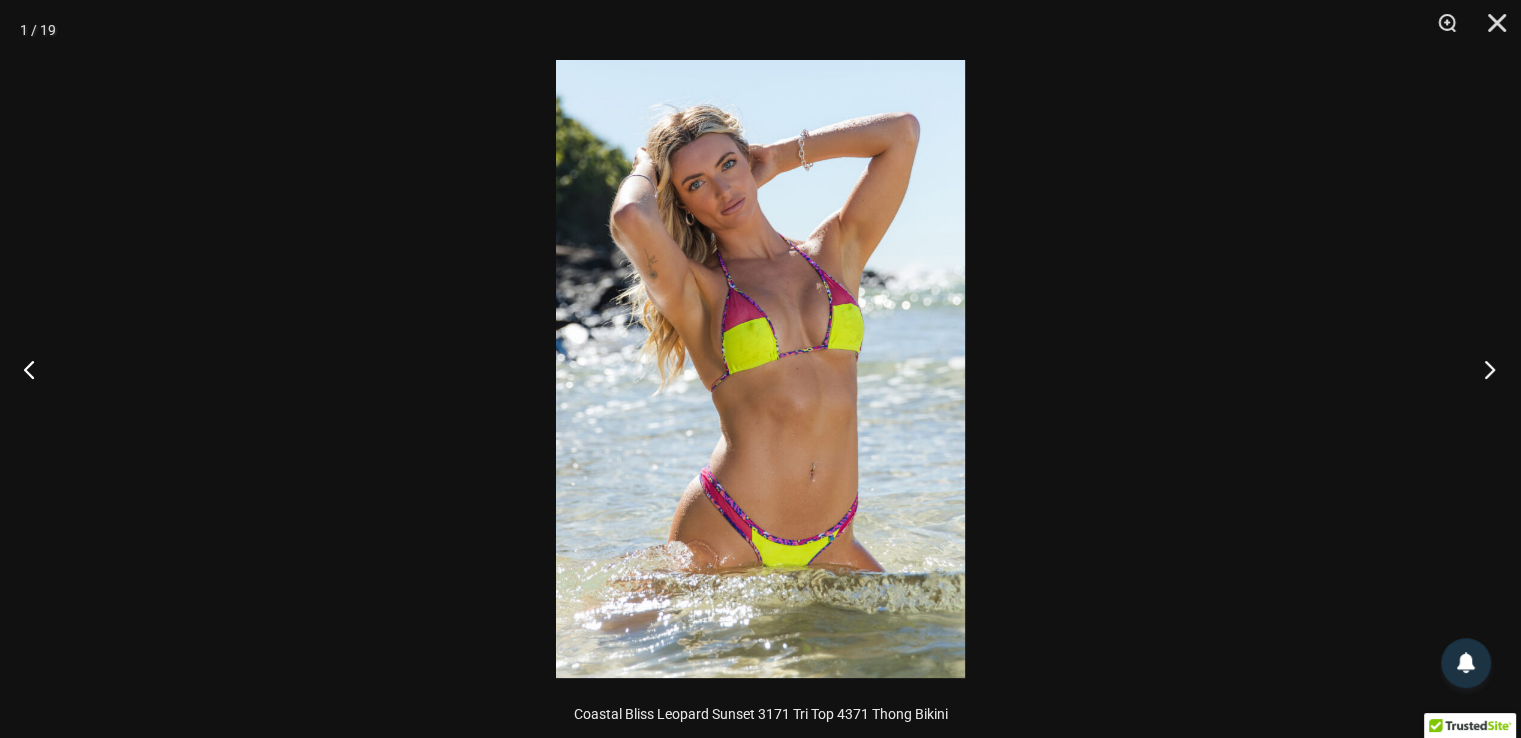 click at bounding box center (1483, 369) 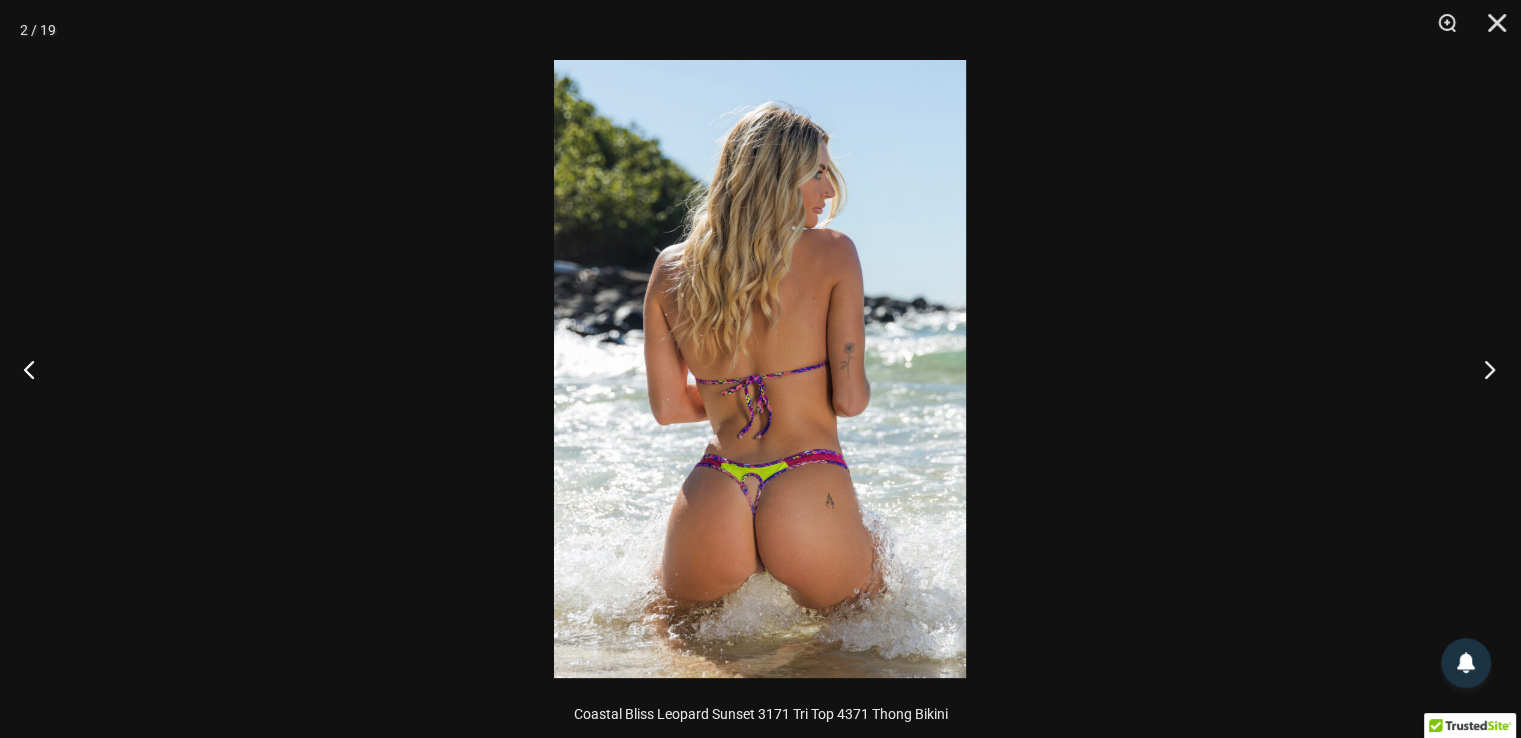 click at bounding box center (1483, 369) 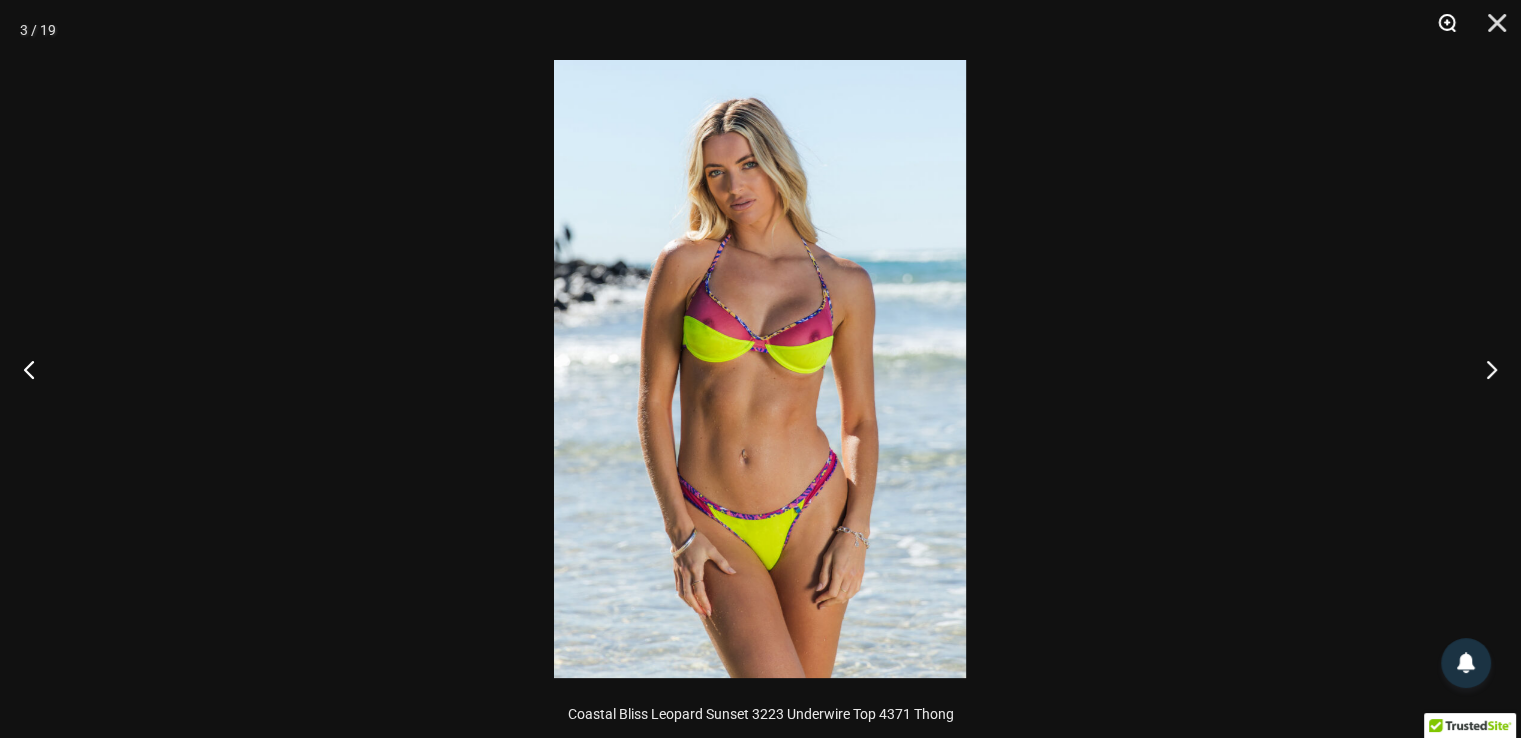 click at bounding box center (1440, 30) 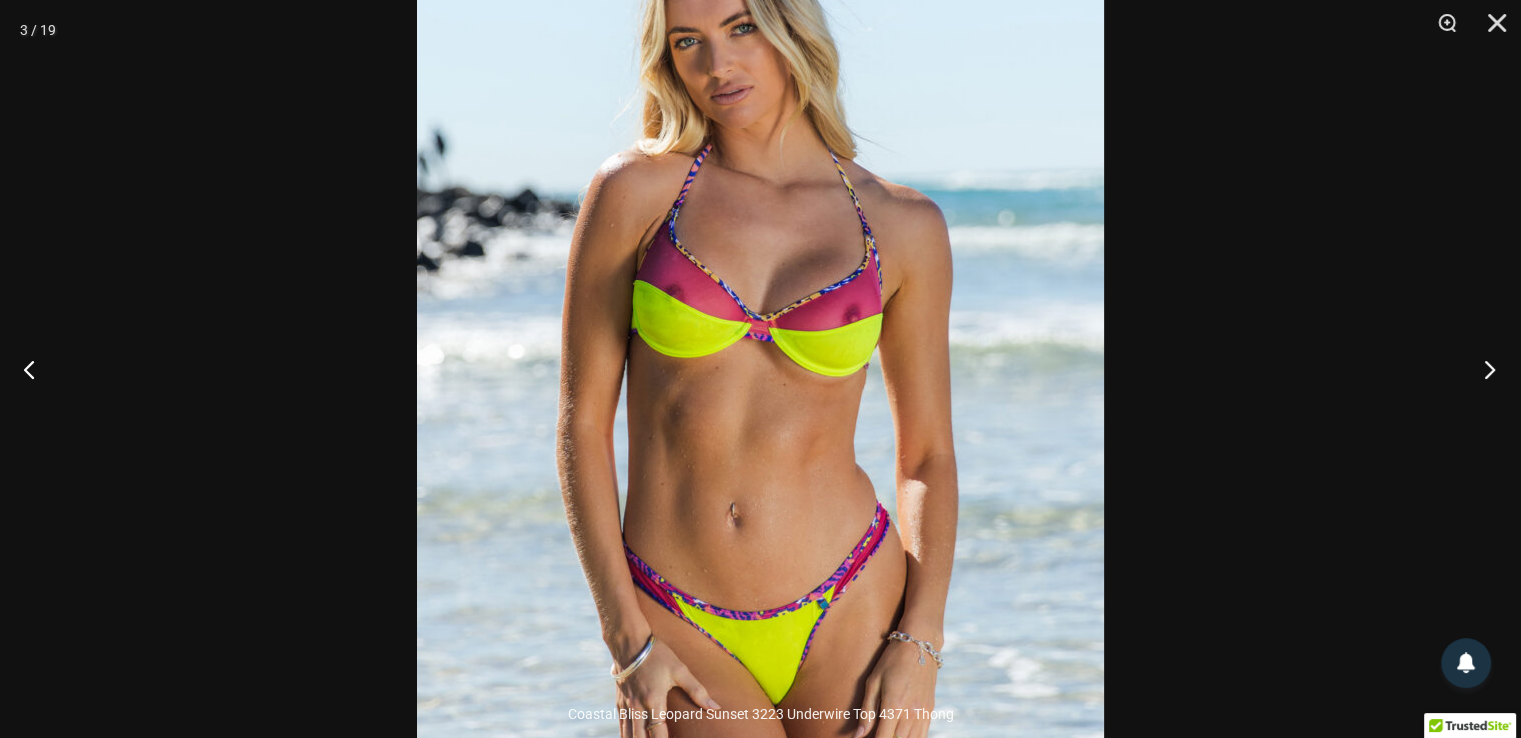 click at bounding box center [1483, 369] 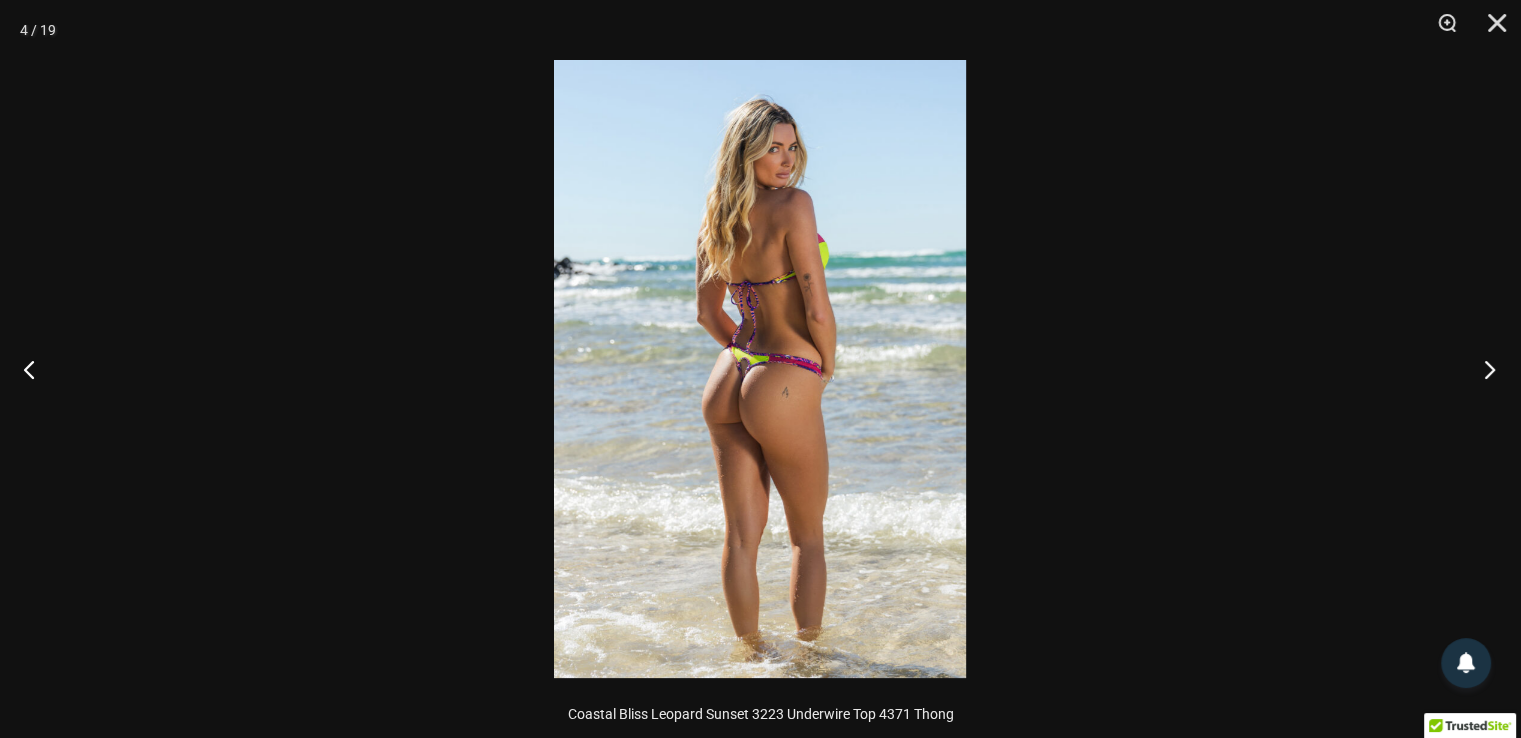 click at bounding box center [1483, 369] 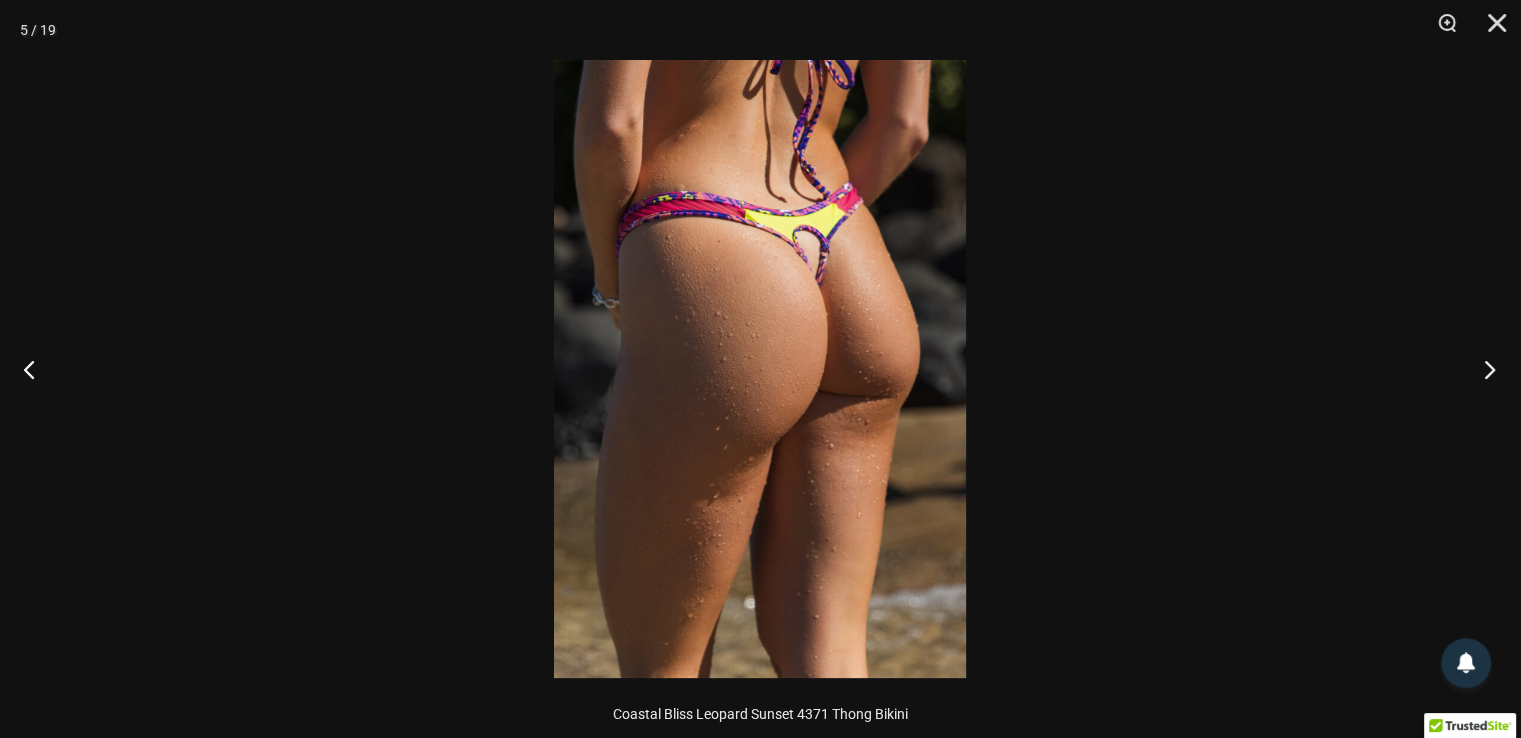 click at bounding box center [1483, 369] 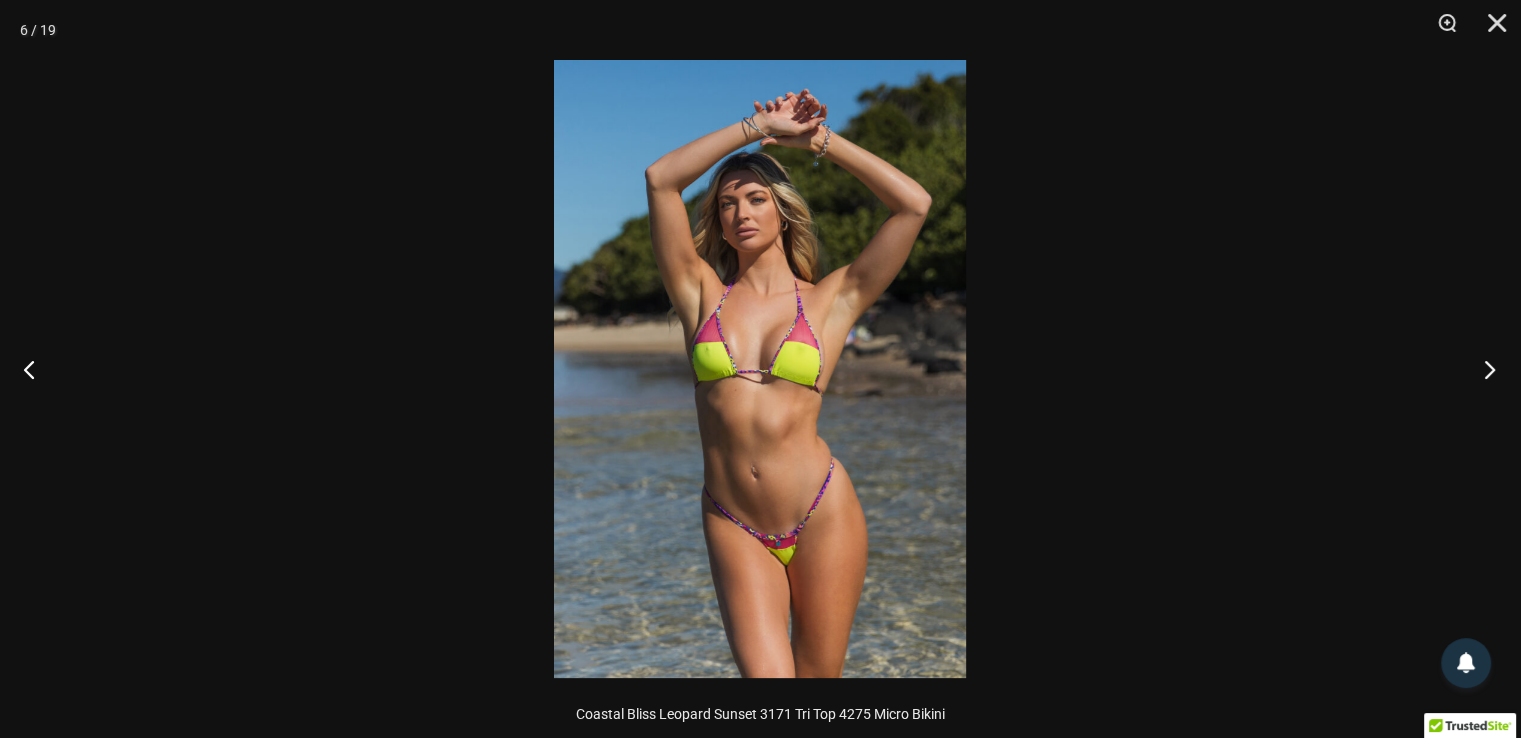 click at bounding box center (1483, 369) 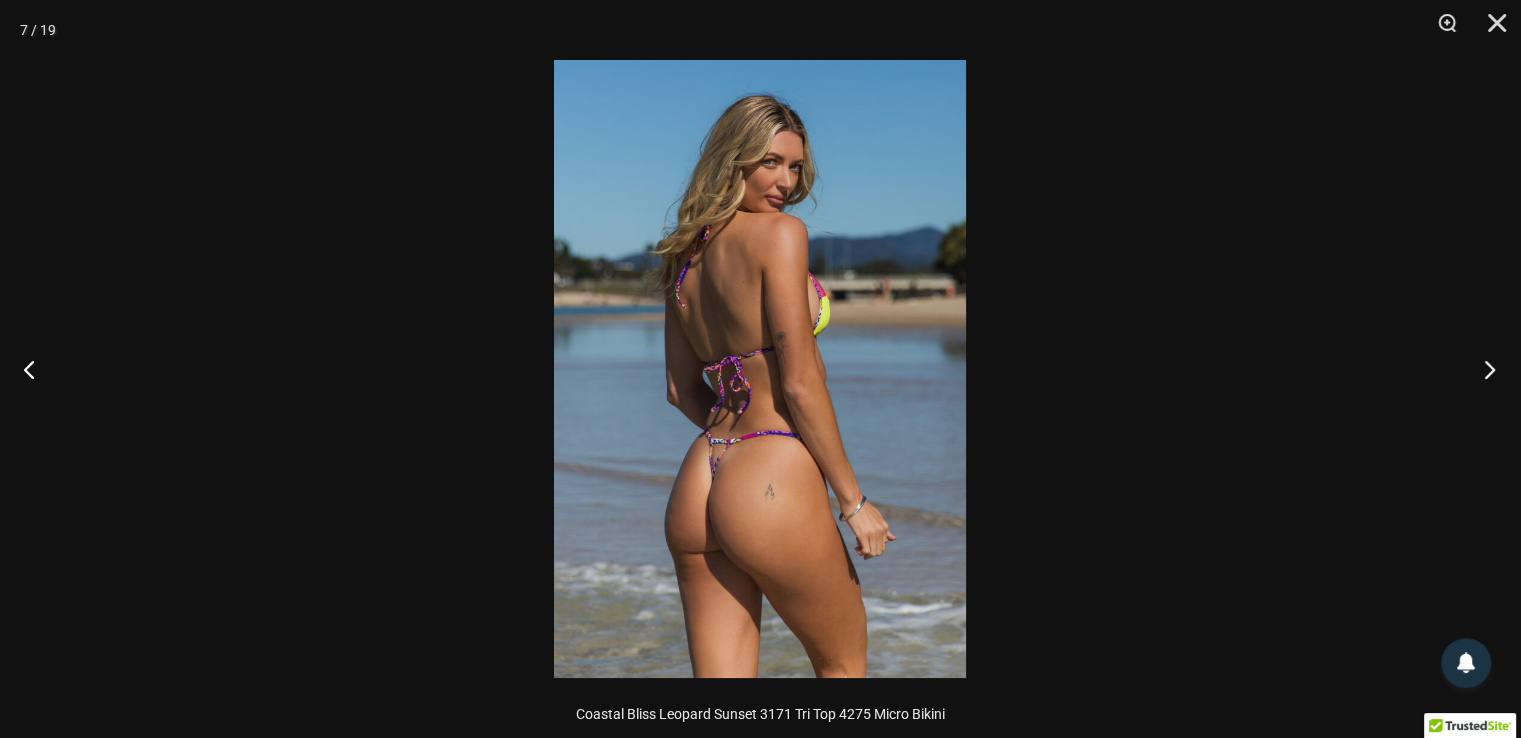 click at bounding box center [1483, 369] 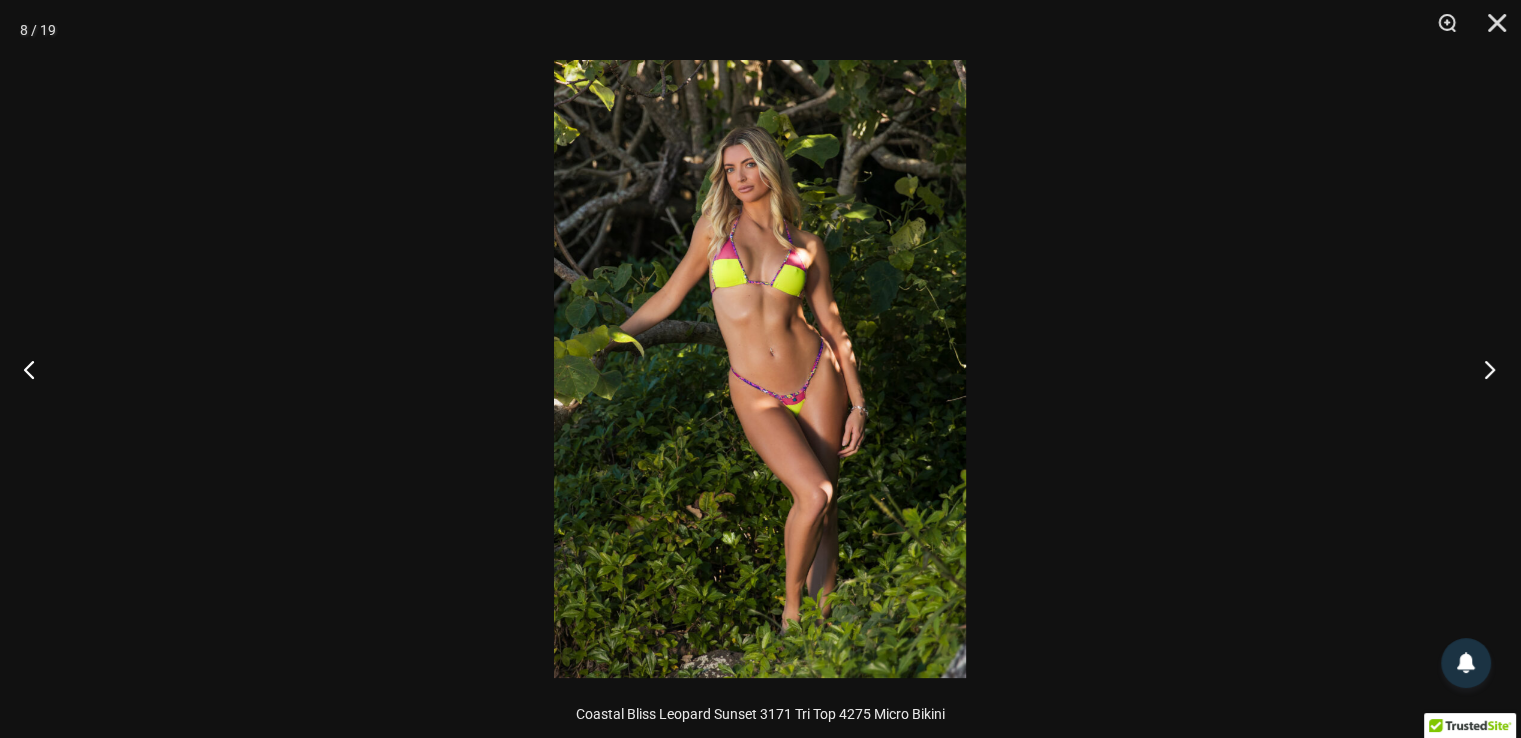 click at bounding box center (1483, 369) 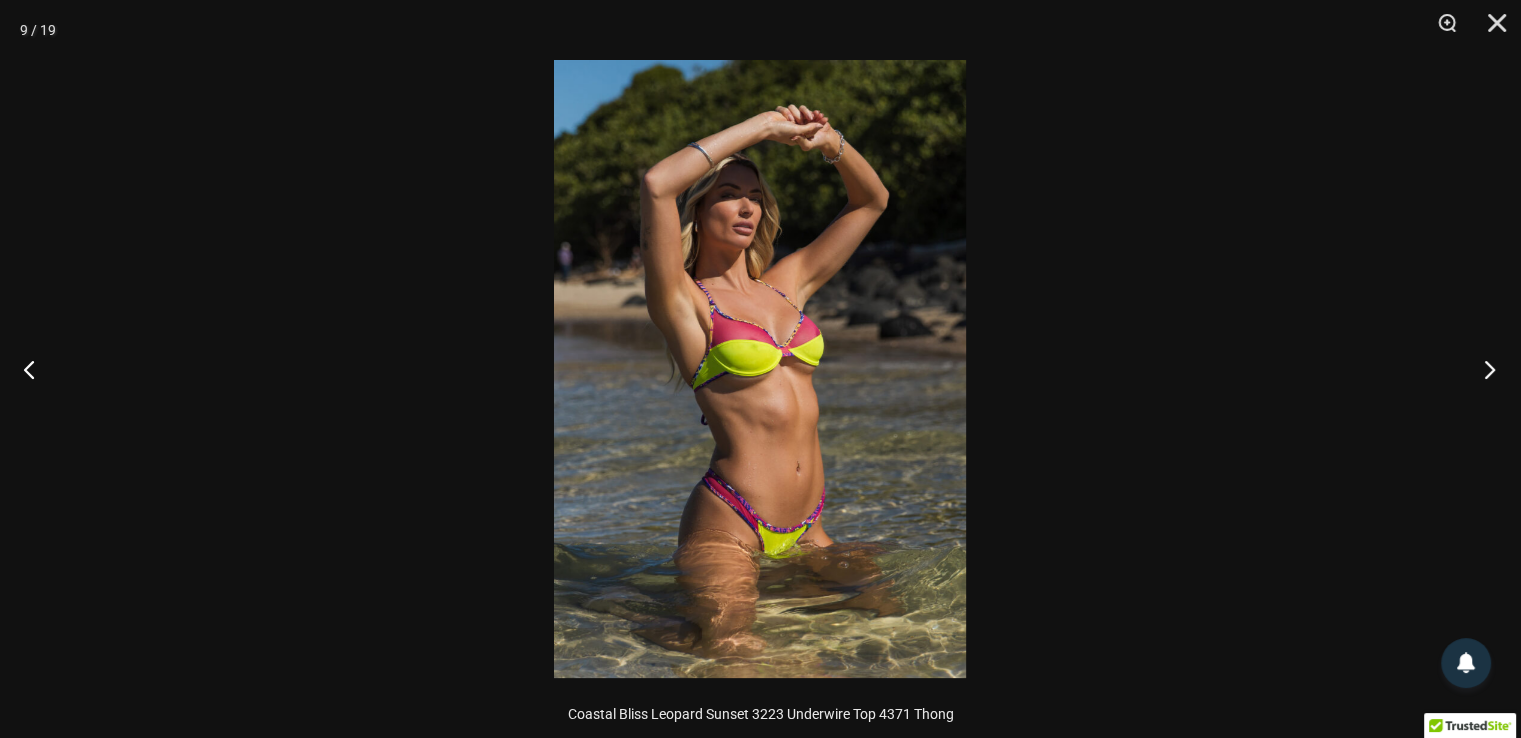 click at bounding box center [1483, 369] 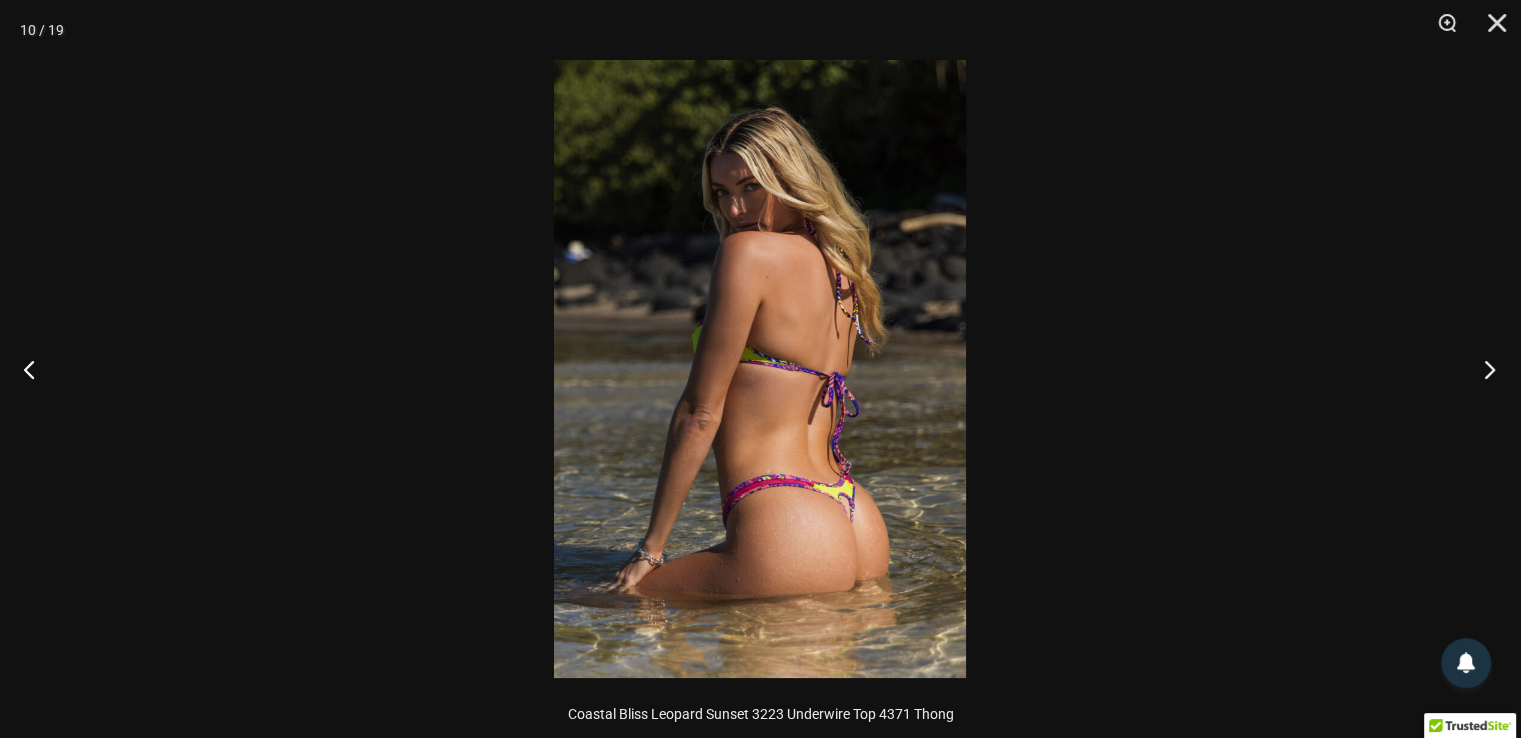 click at bounding box center (1483, 369) 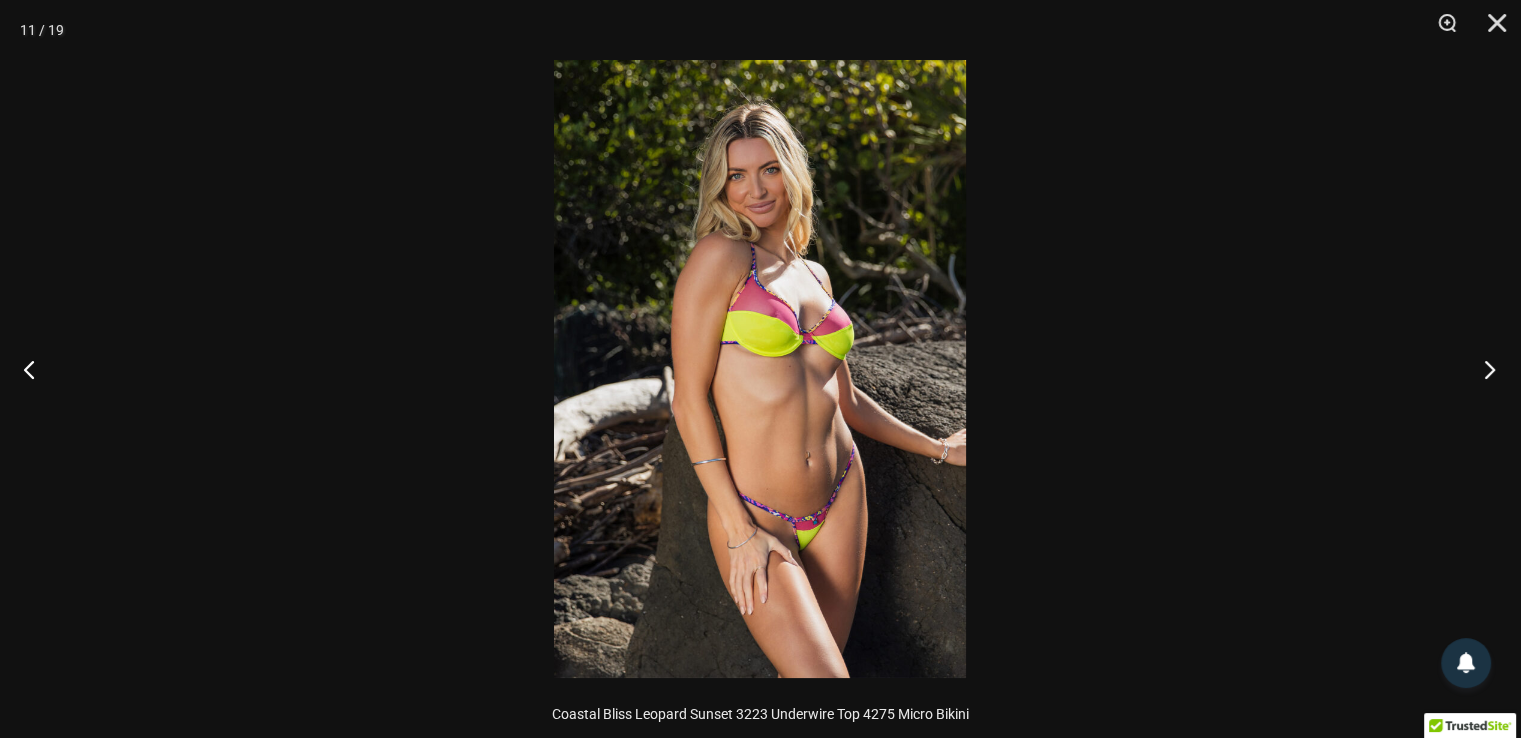 click at bounding box center [1483, 369] 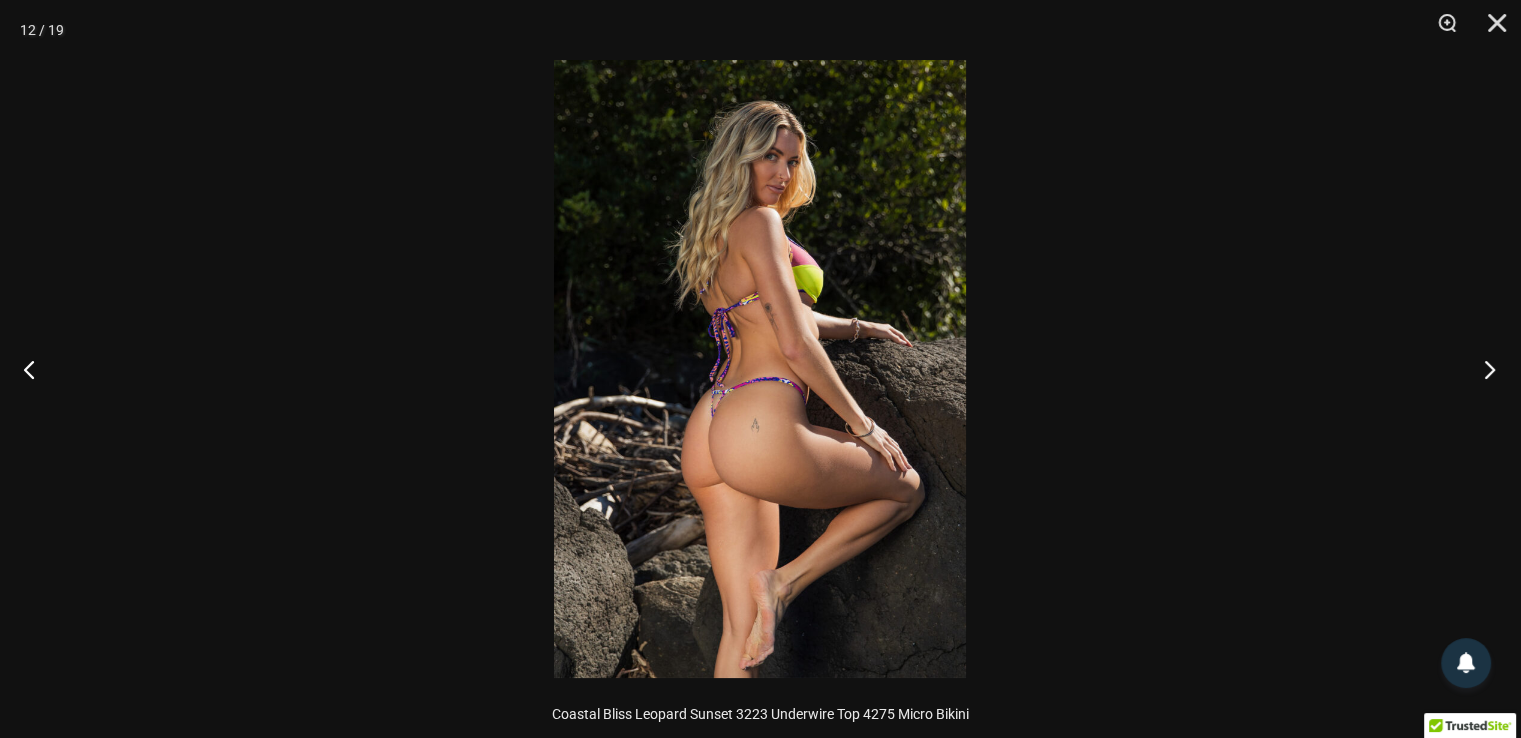 click at bounding box center (1483, 369) 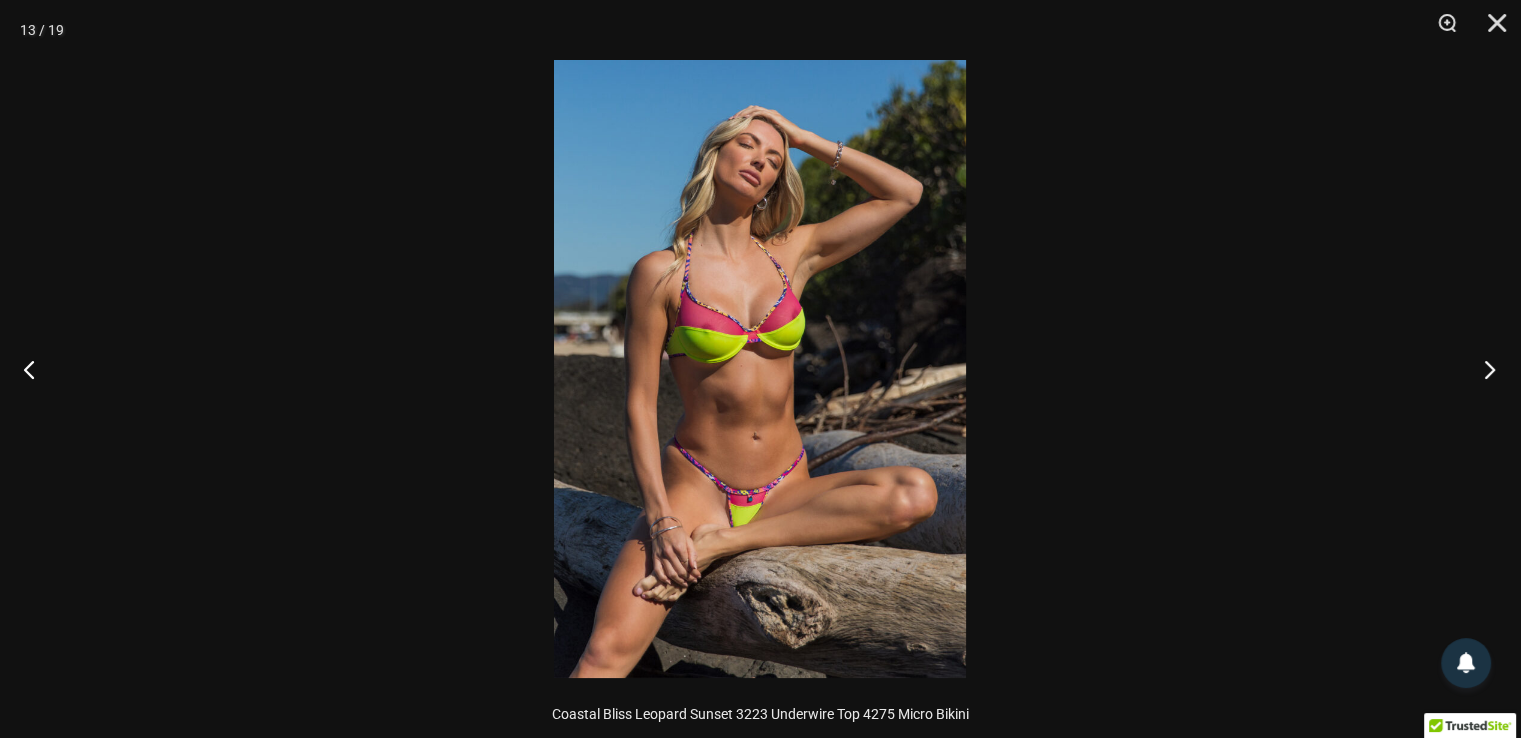 click at bounding box center (1483, 369) 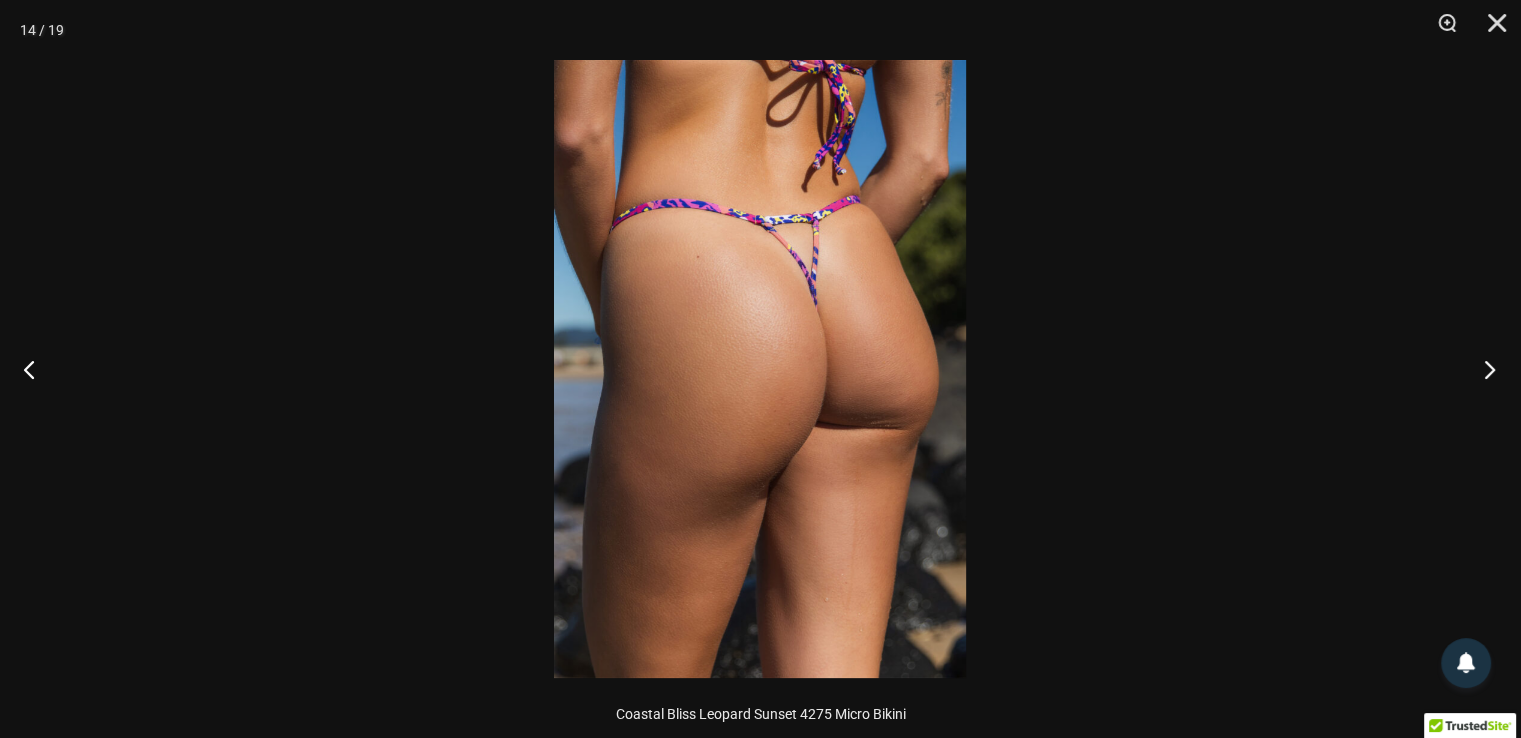 click at bounding box center (1483, 369) 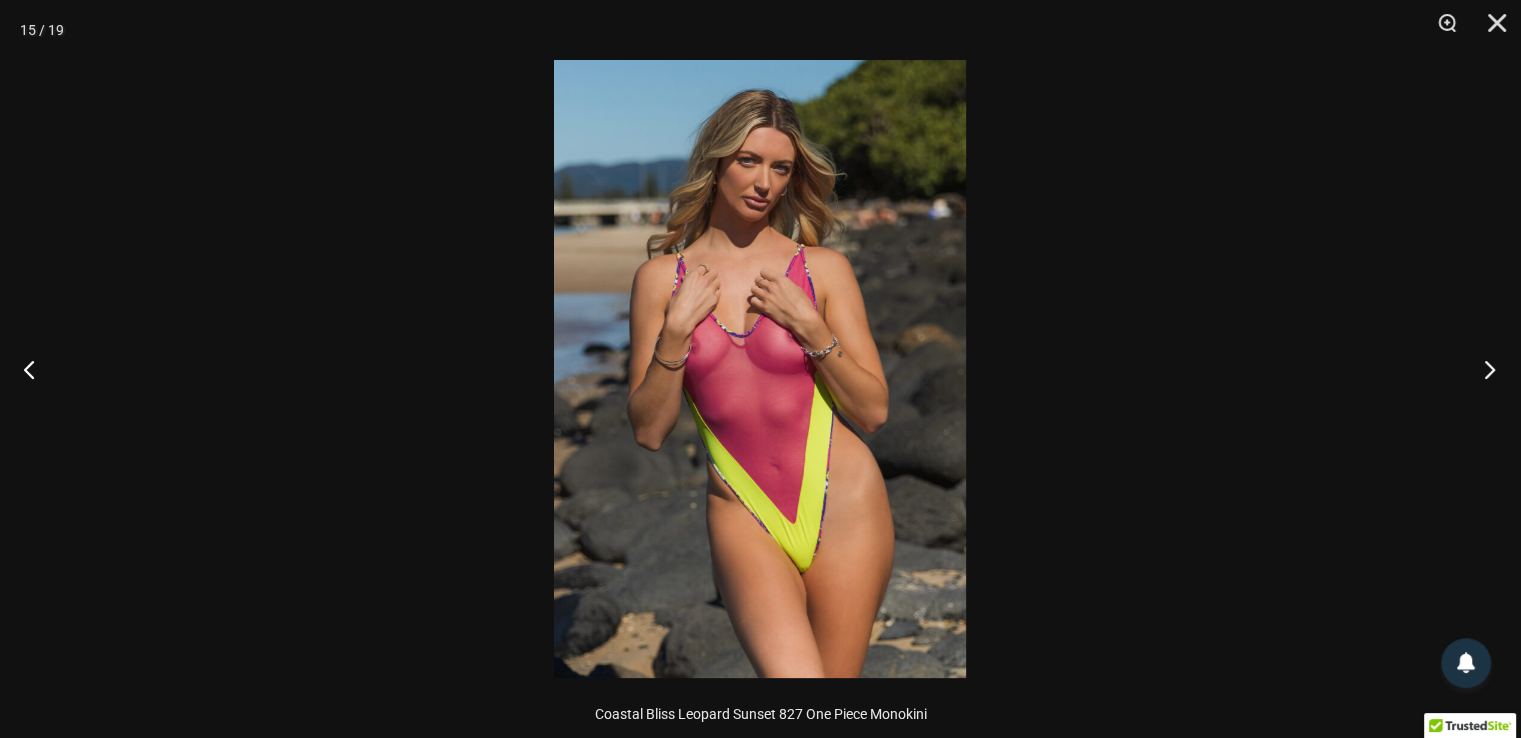 click at bounding box center (1483, 369) 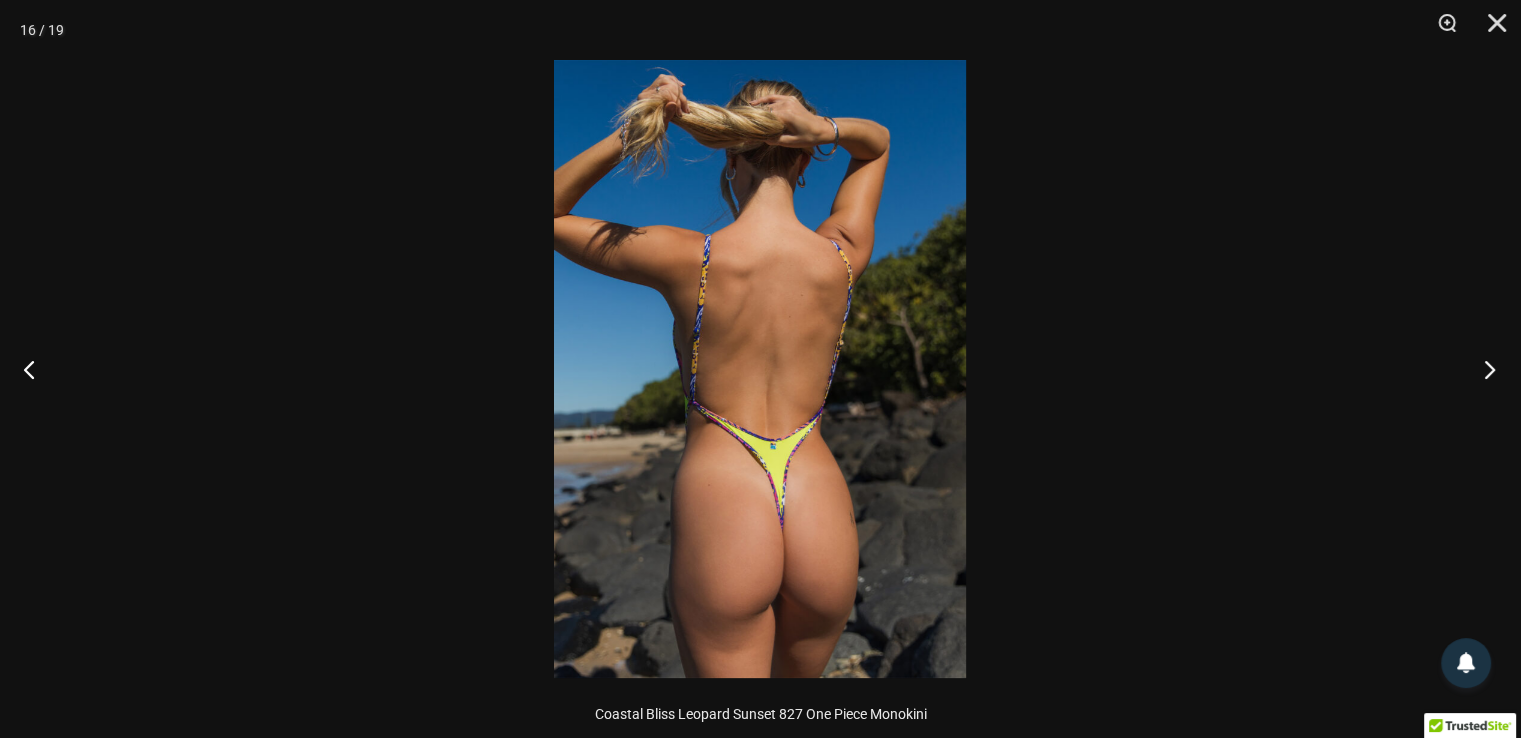 click at bounding box center (1483, 369) 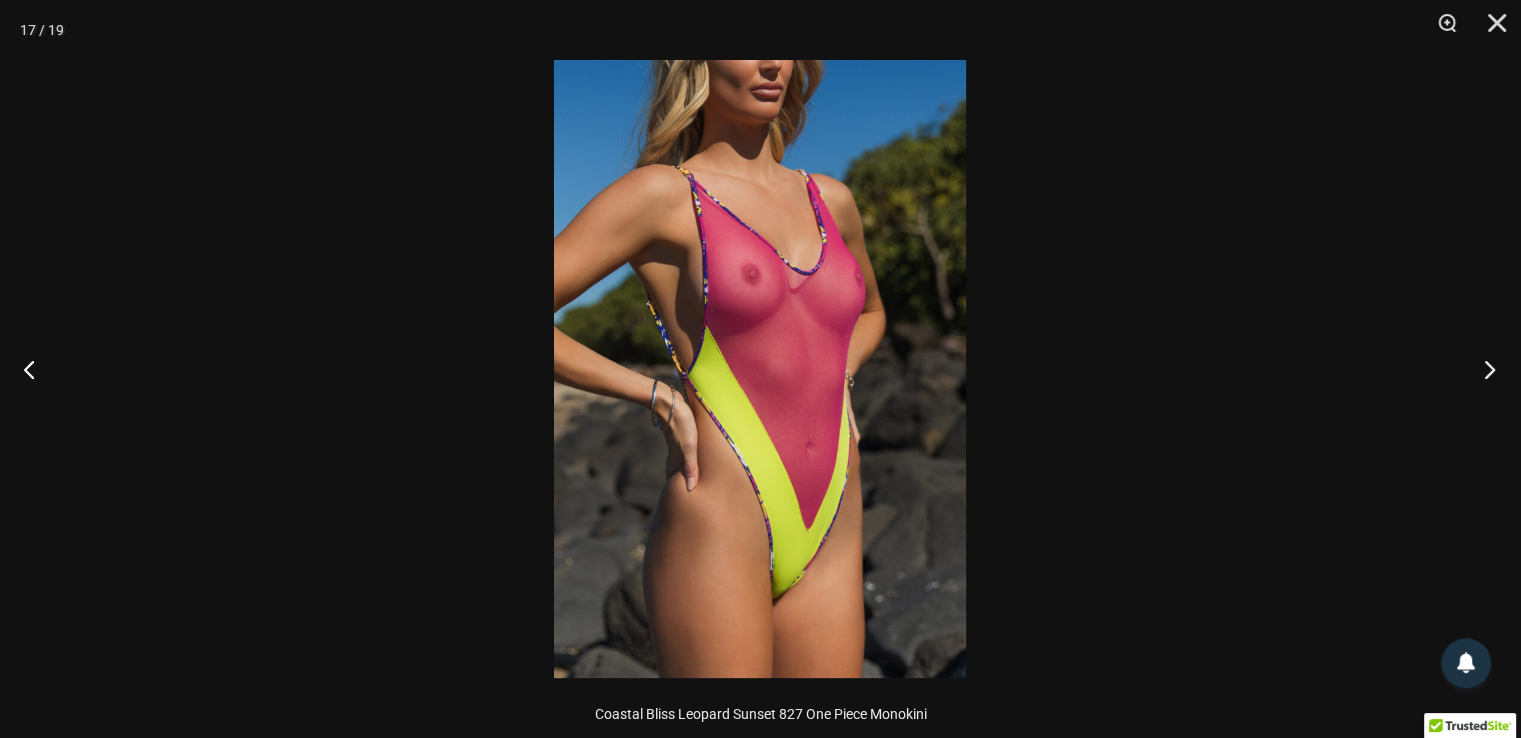 click at bounding box center [1483, 369] 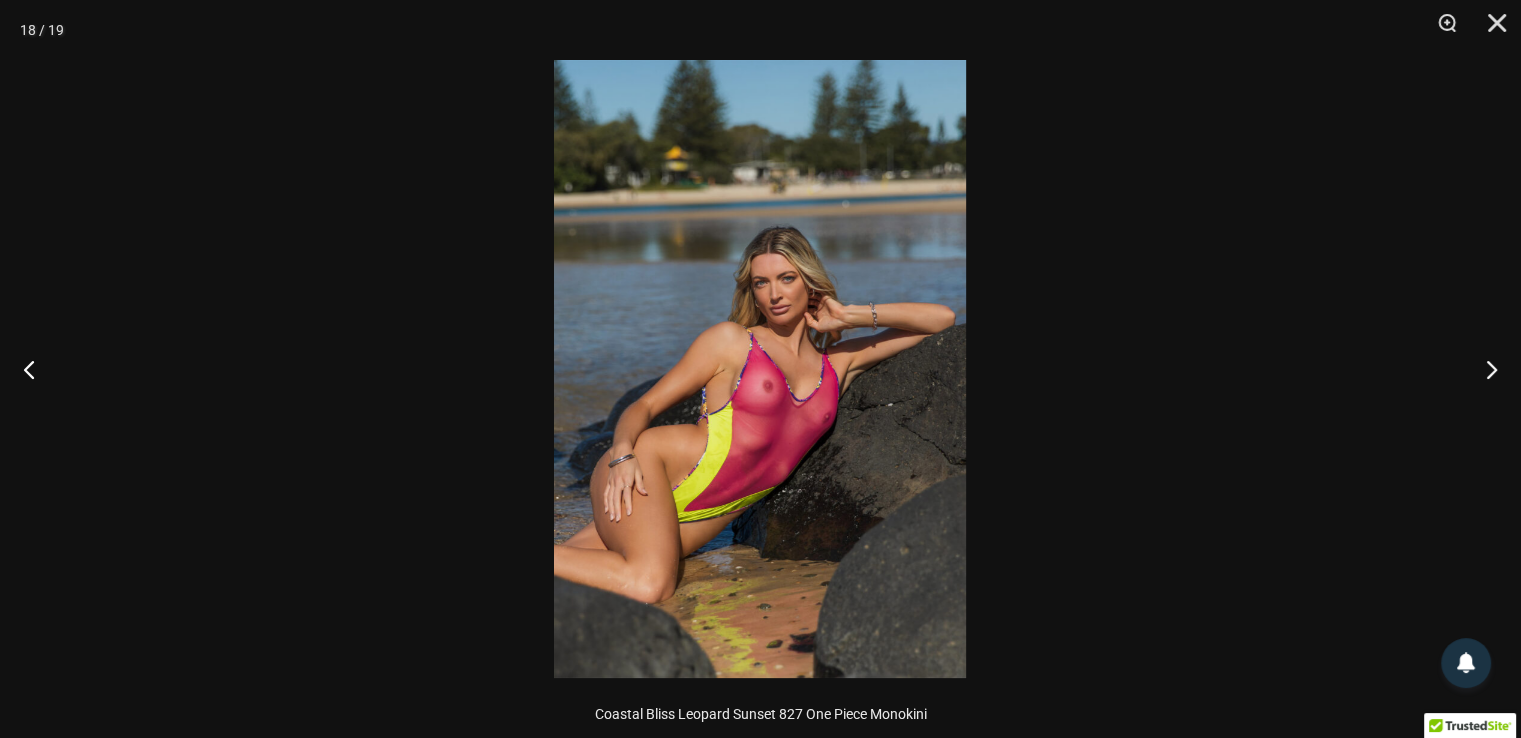 click at bounding box center (760, 369) 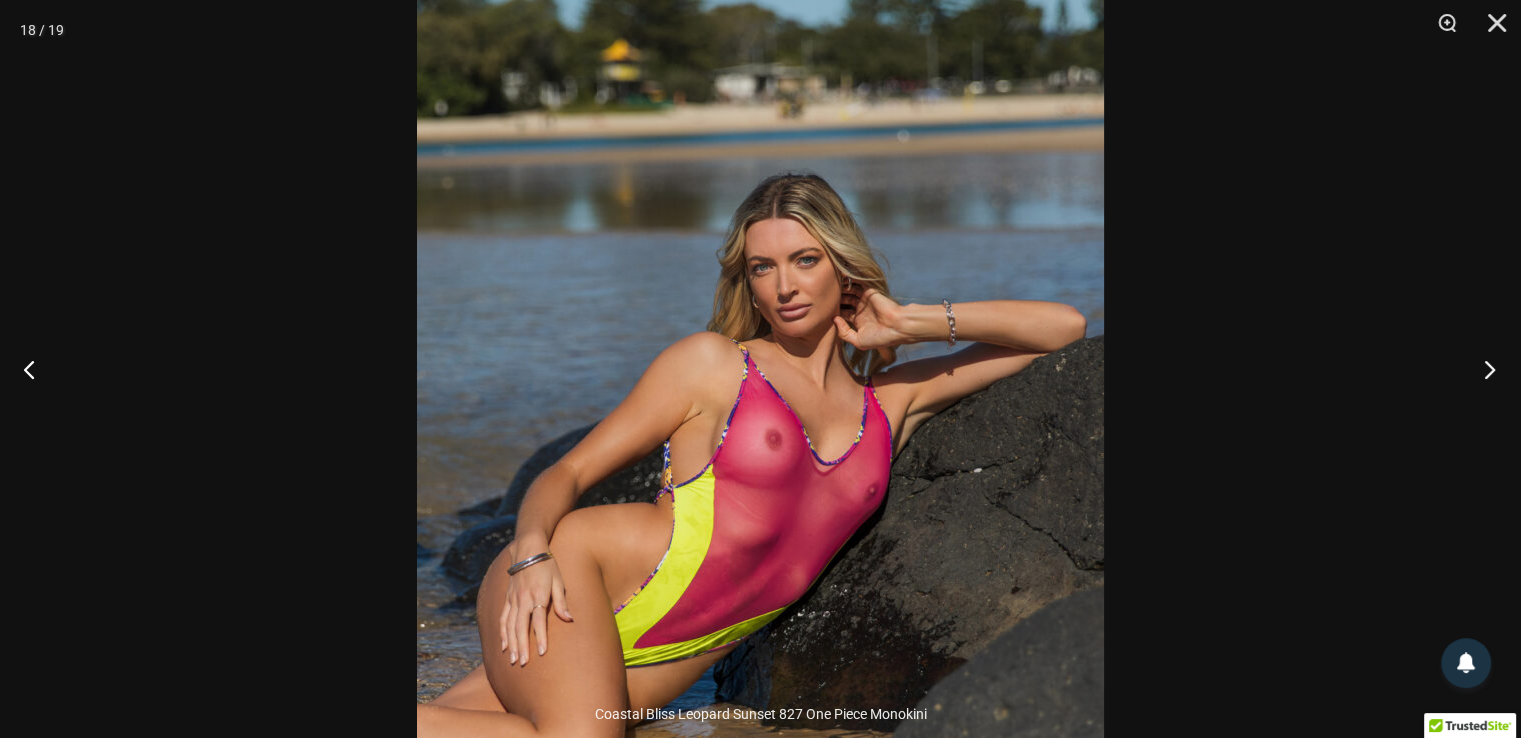 click at bounding box center (1483, 369) 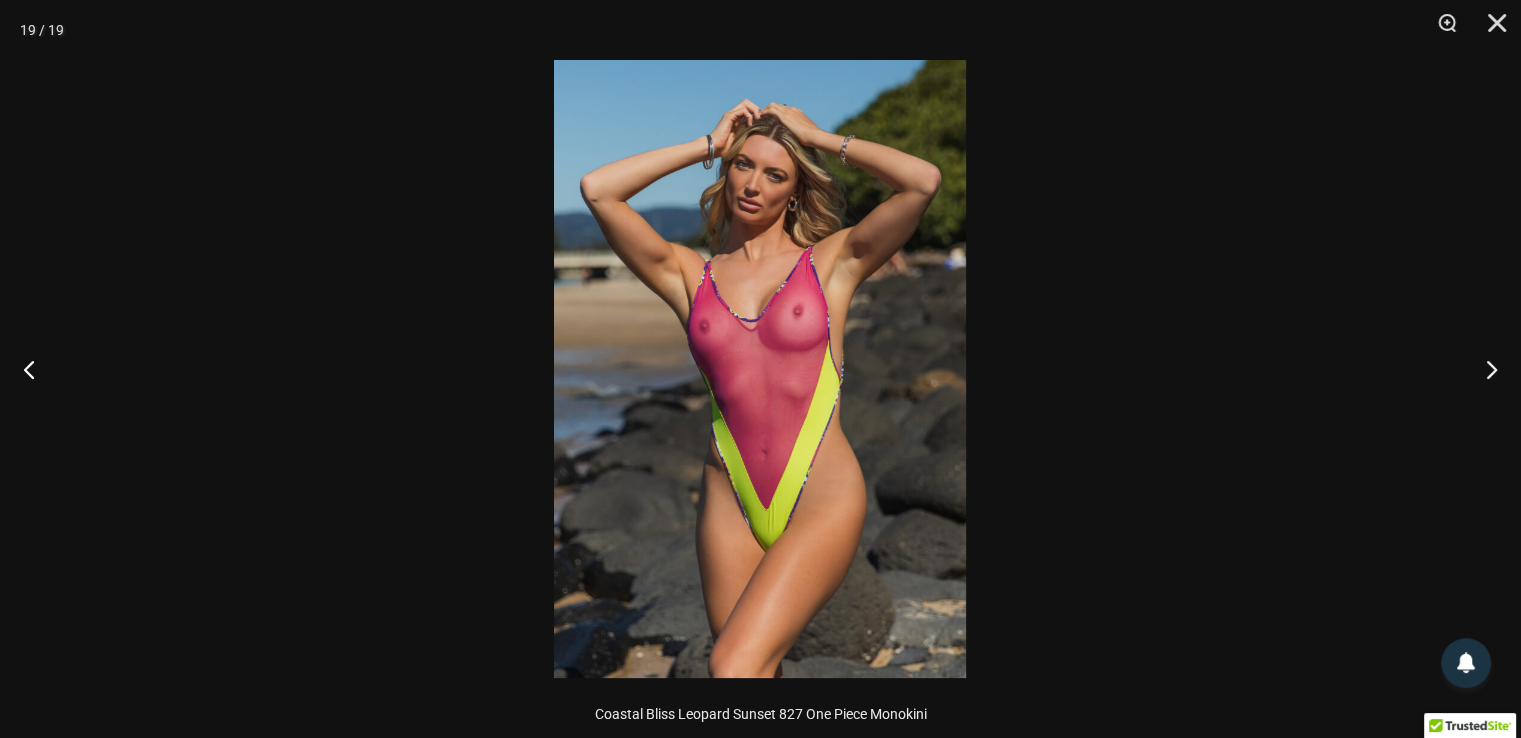 click at bounding box center (760, 369) 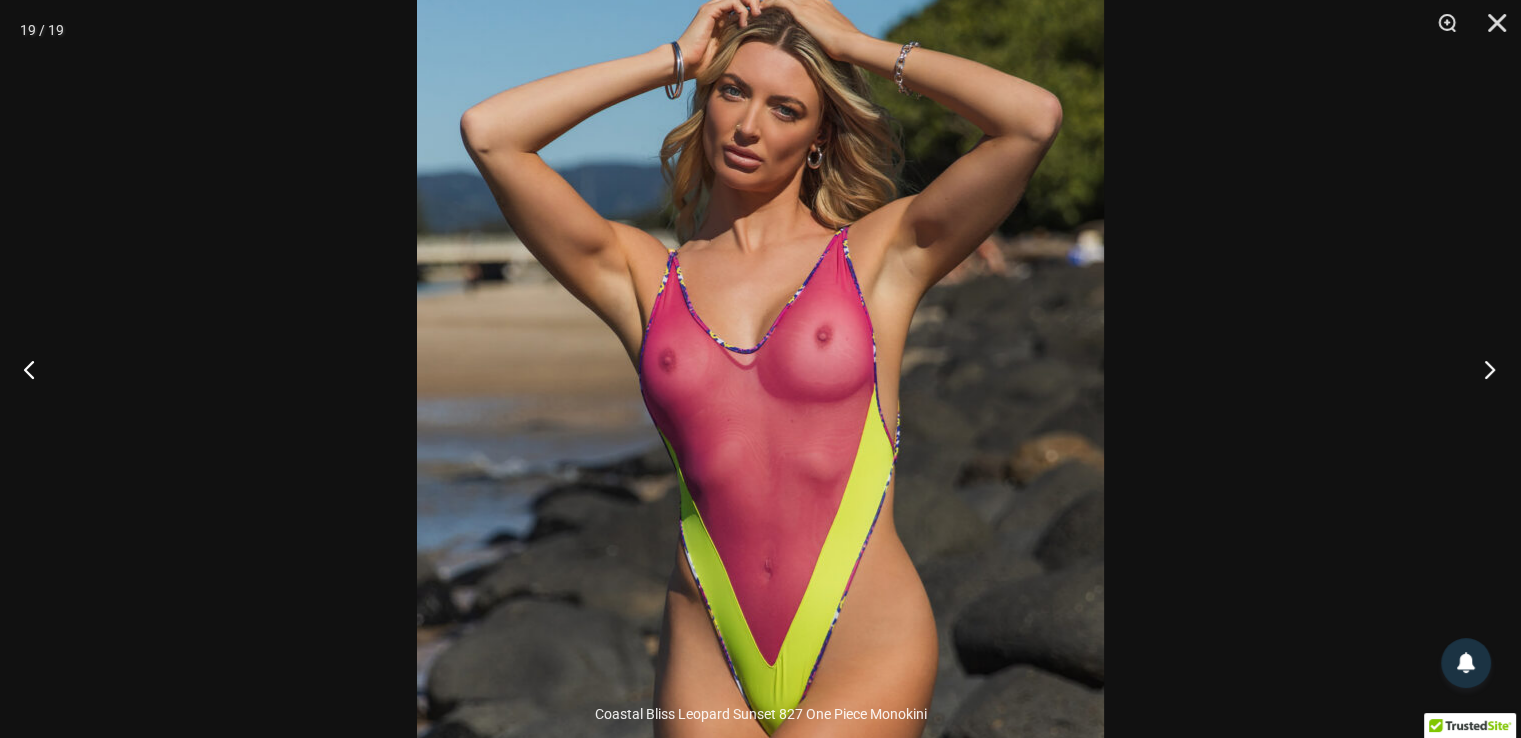 click at bounding box center (1483, 369) 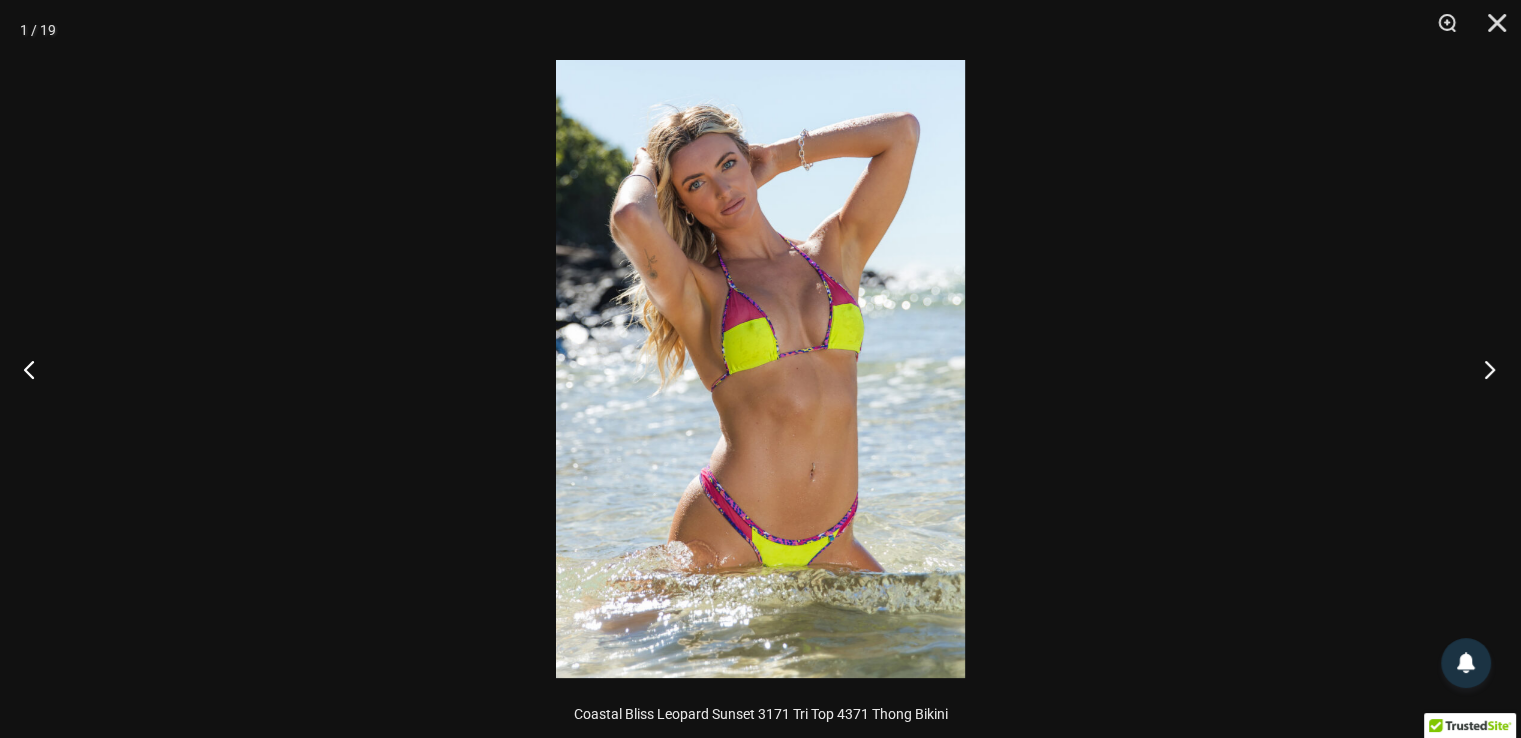 click at bounding box center [1483, 369] 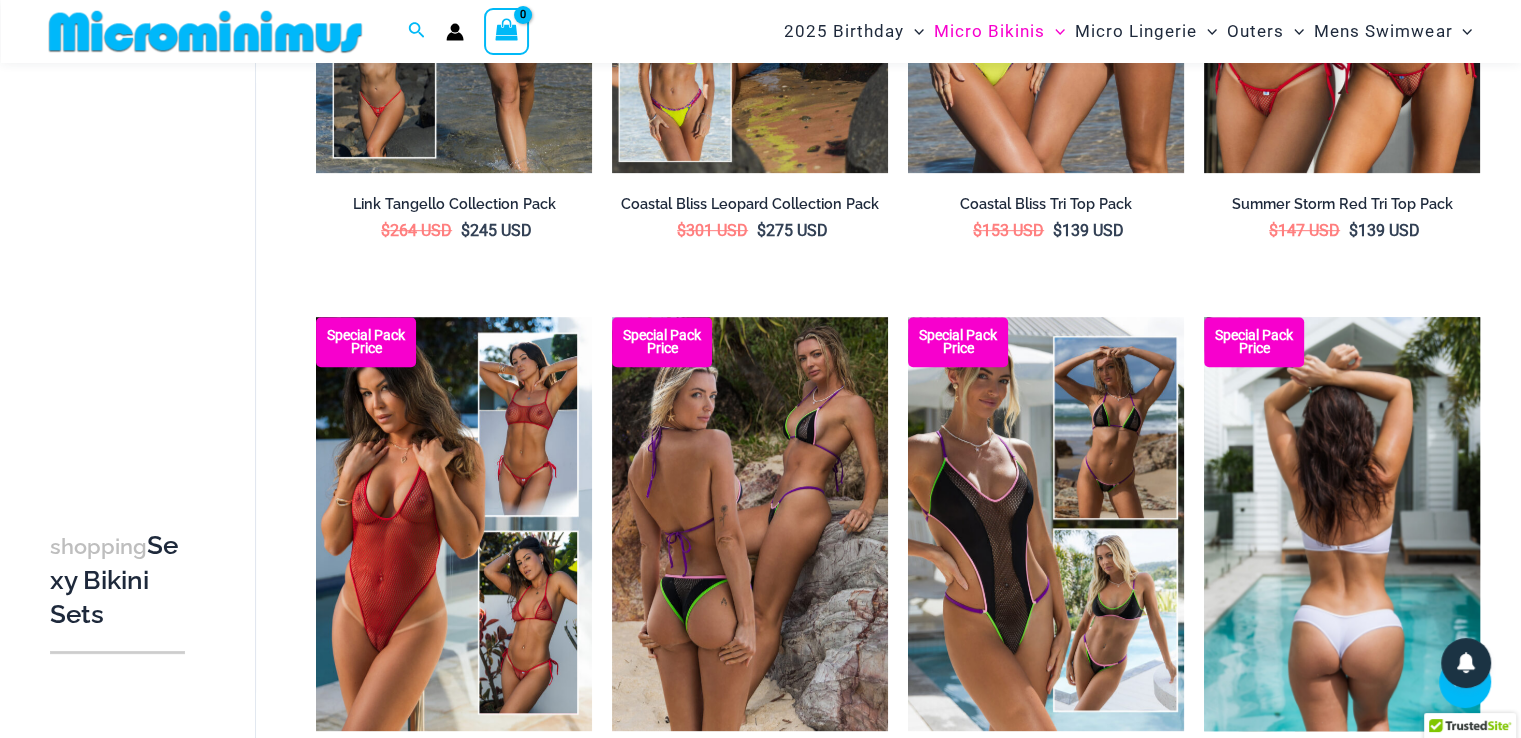 scroll, scrollTop: 1082, scrollLeft: 0, axis: vertical 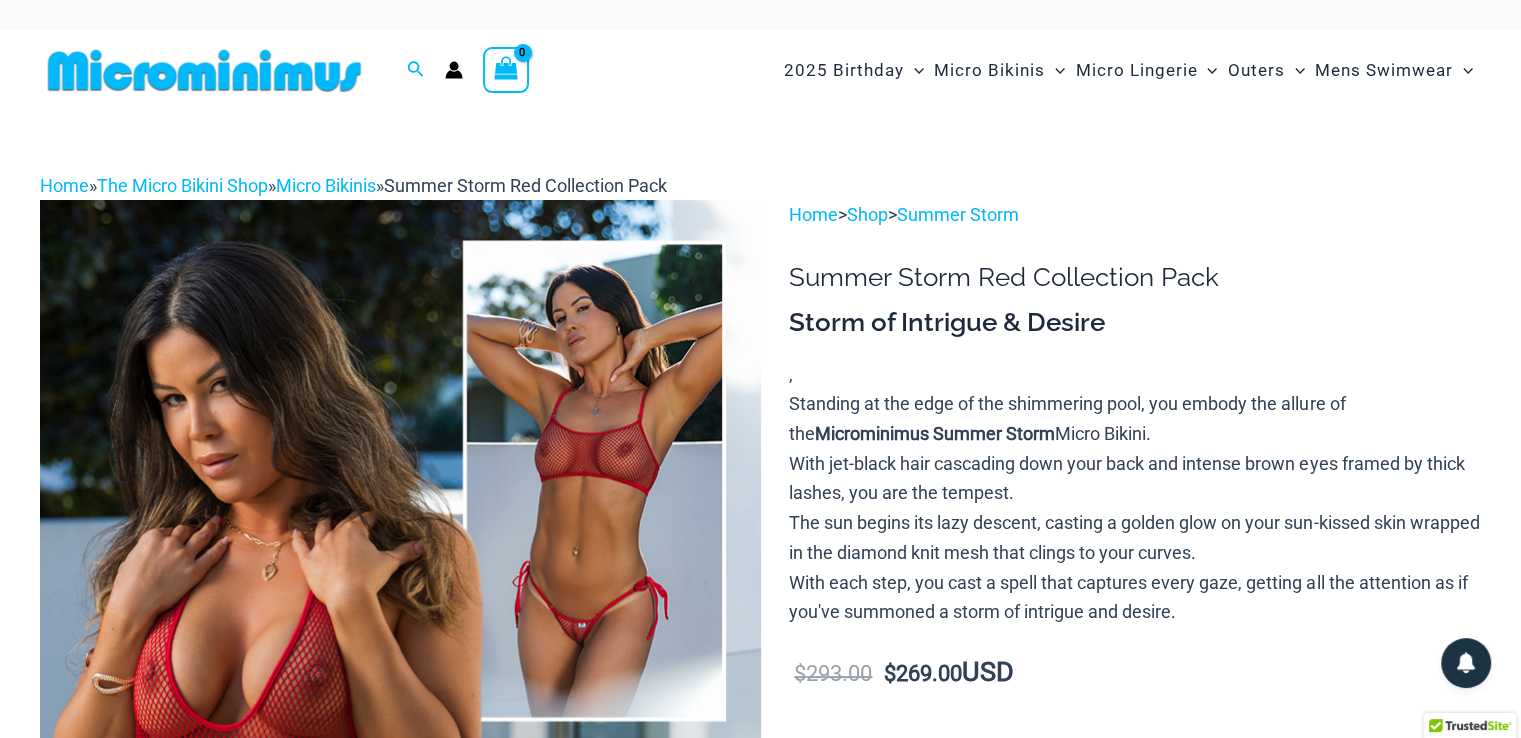 click at bounding box center (400, 740) 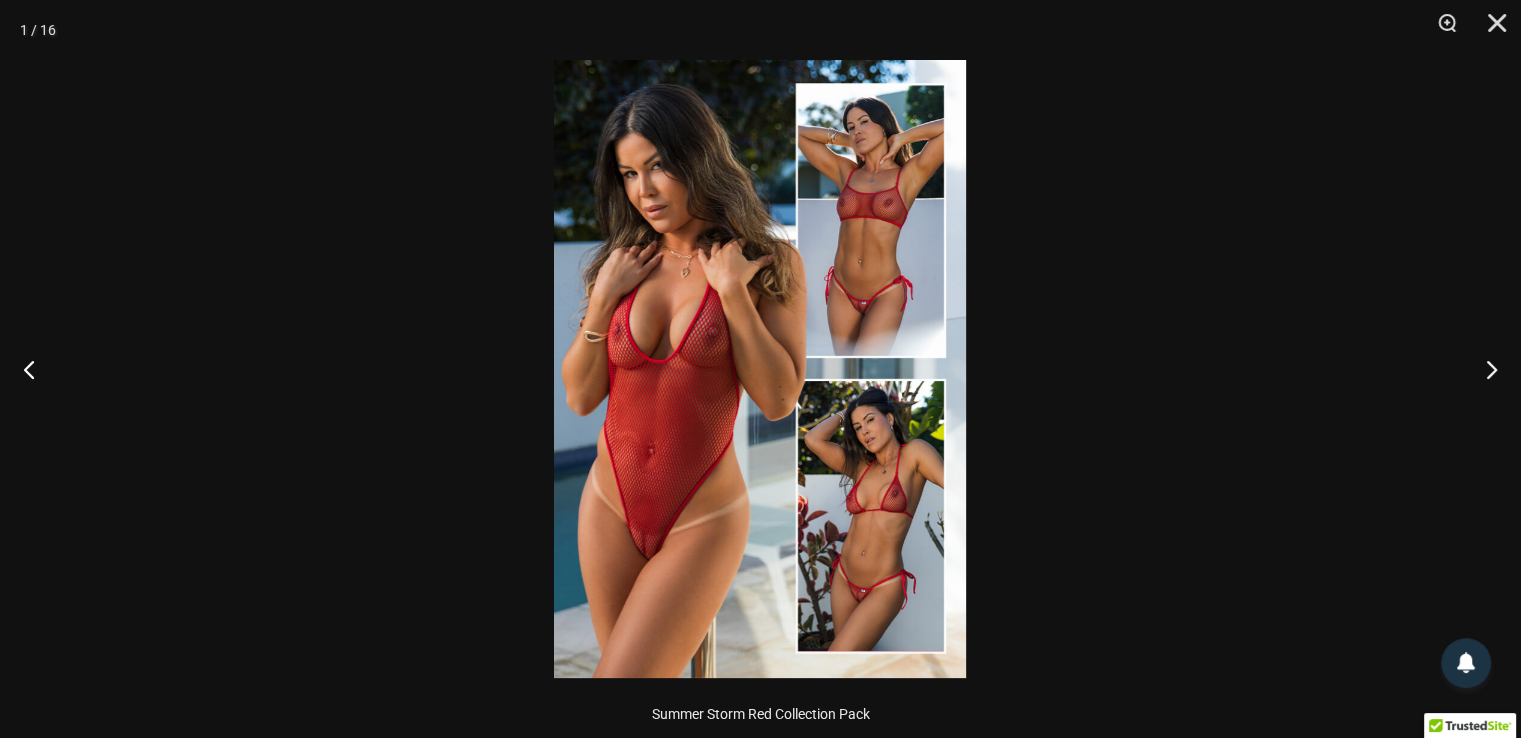 click at bounding box center (760, 369) 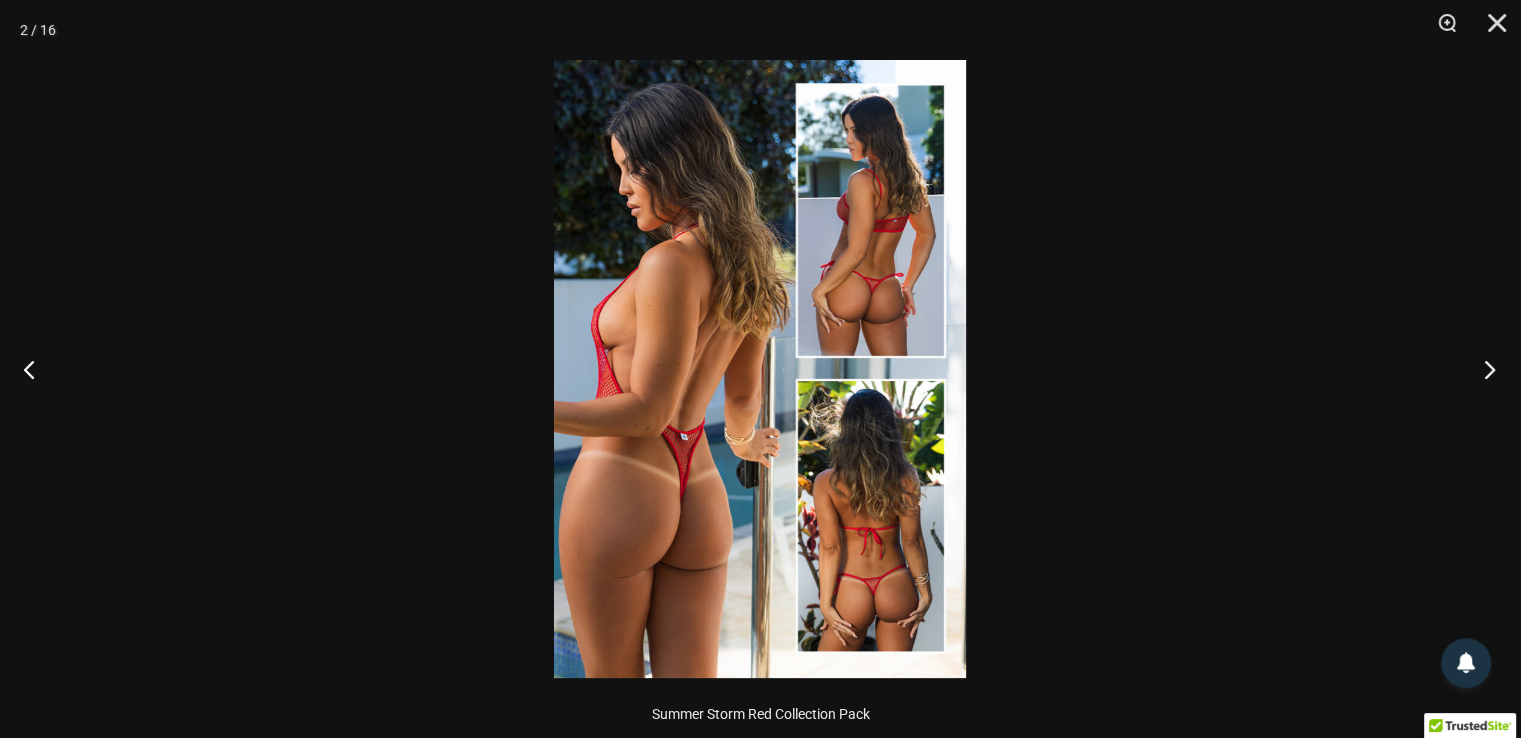 click at bounding box center [1483, 369] 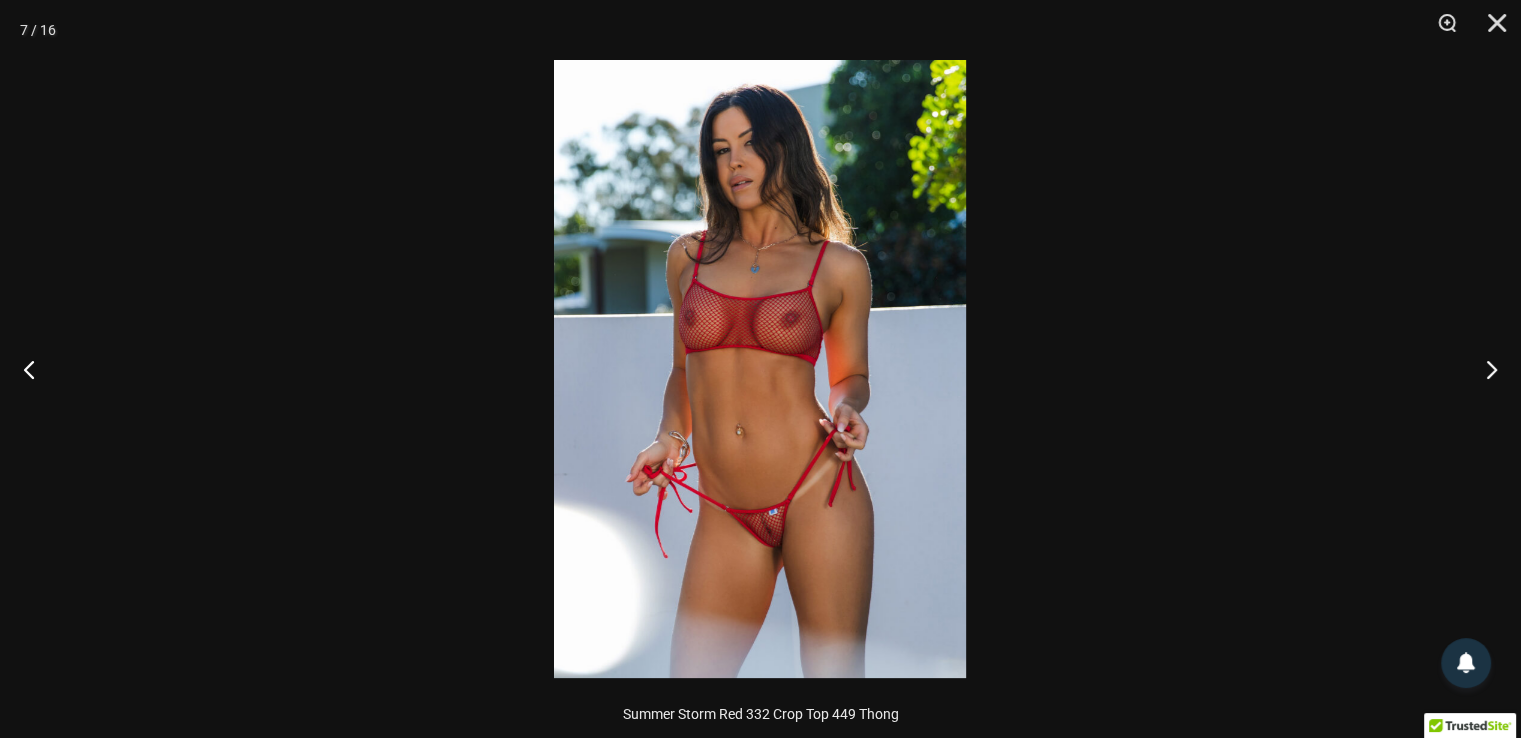 click at bounding box center [760, 369] 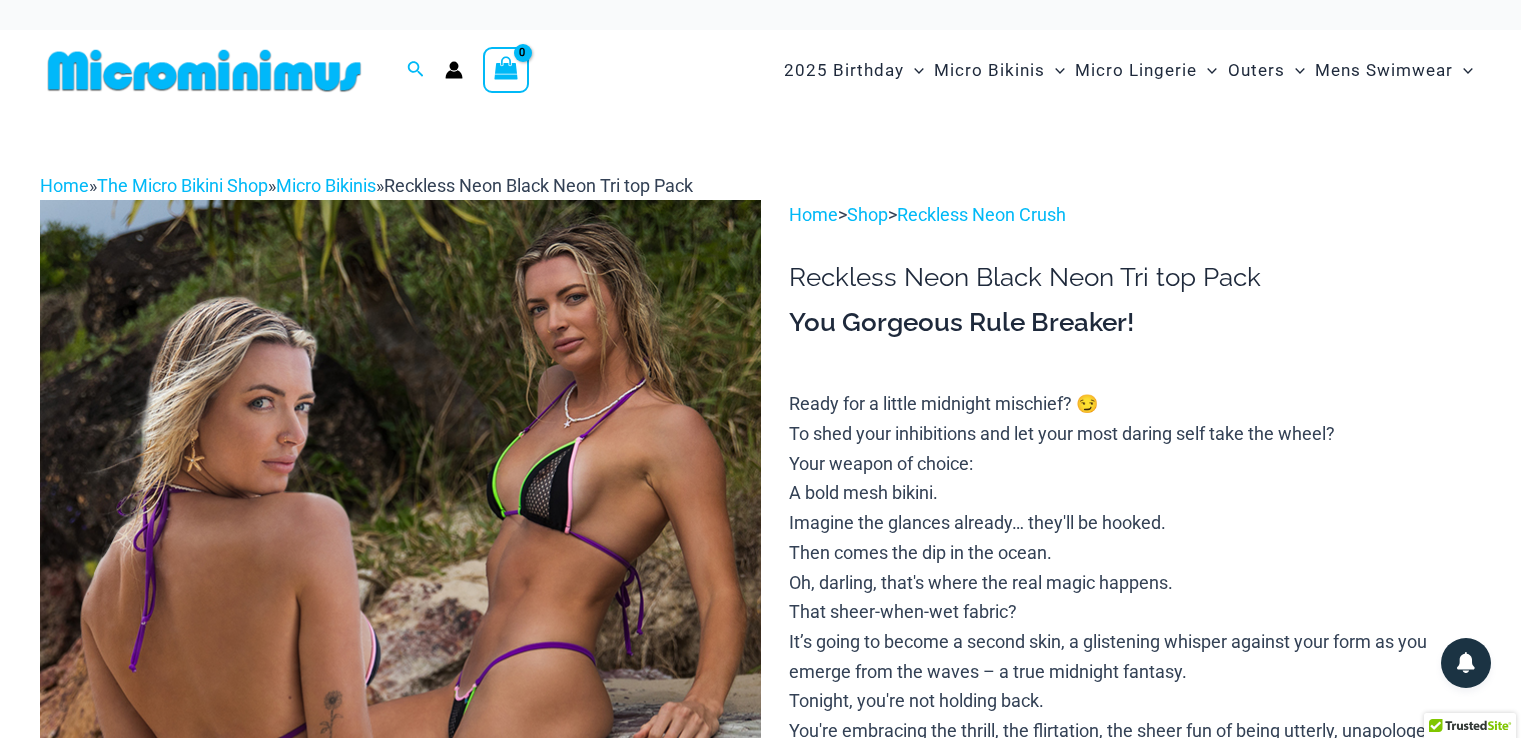 scroll, scrollTop: 0, scrollLeft: 0, axis: both 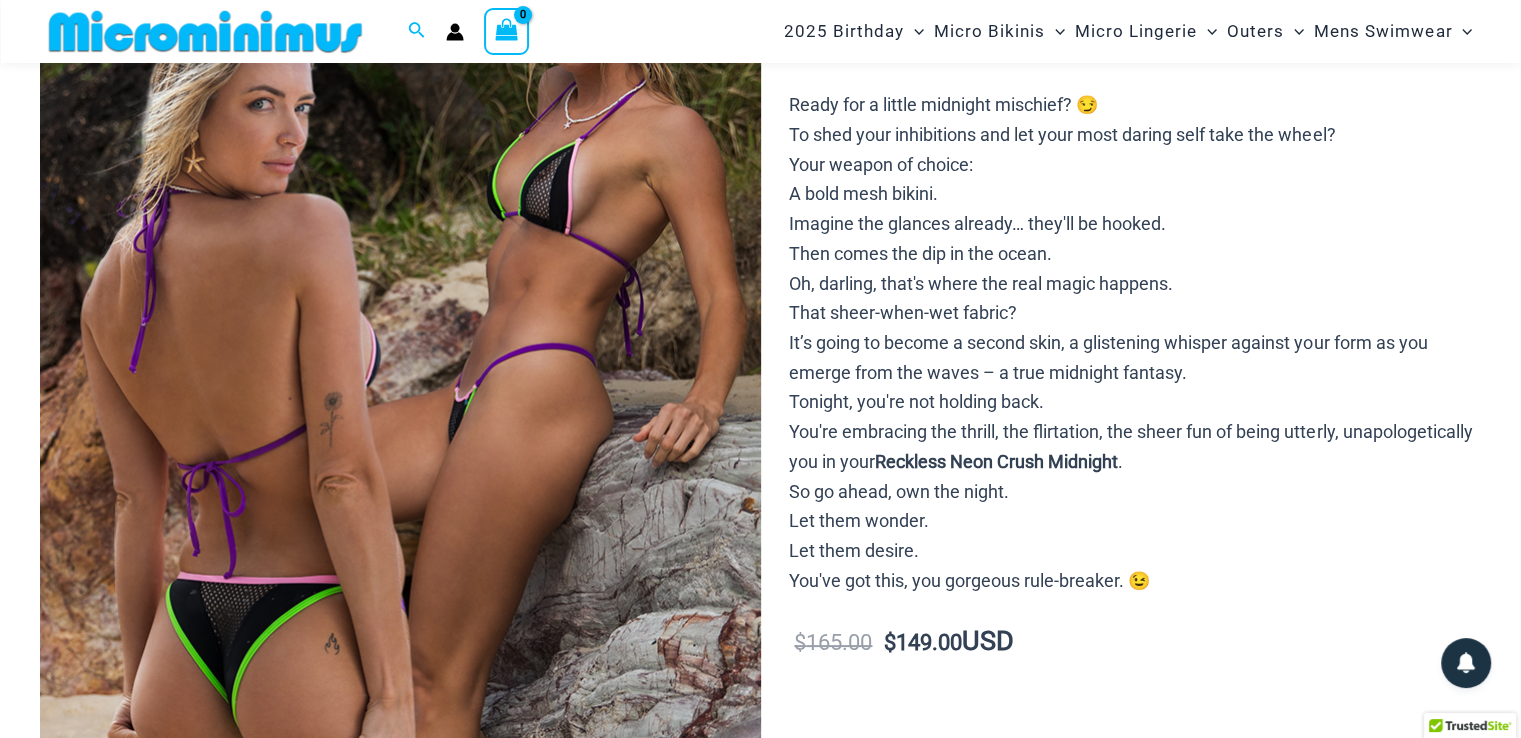 click at bounding box center [400, 441] 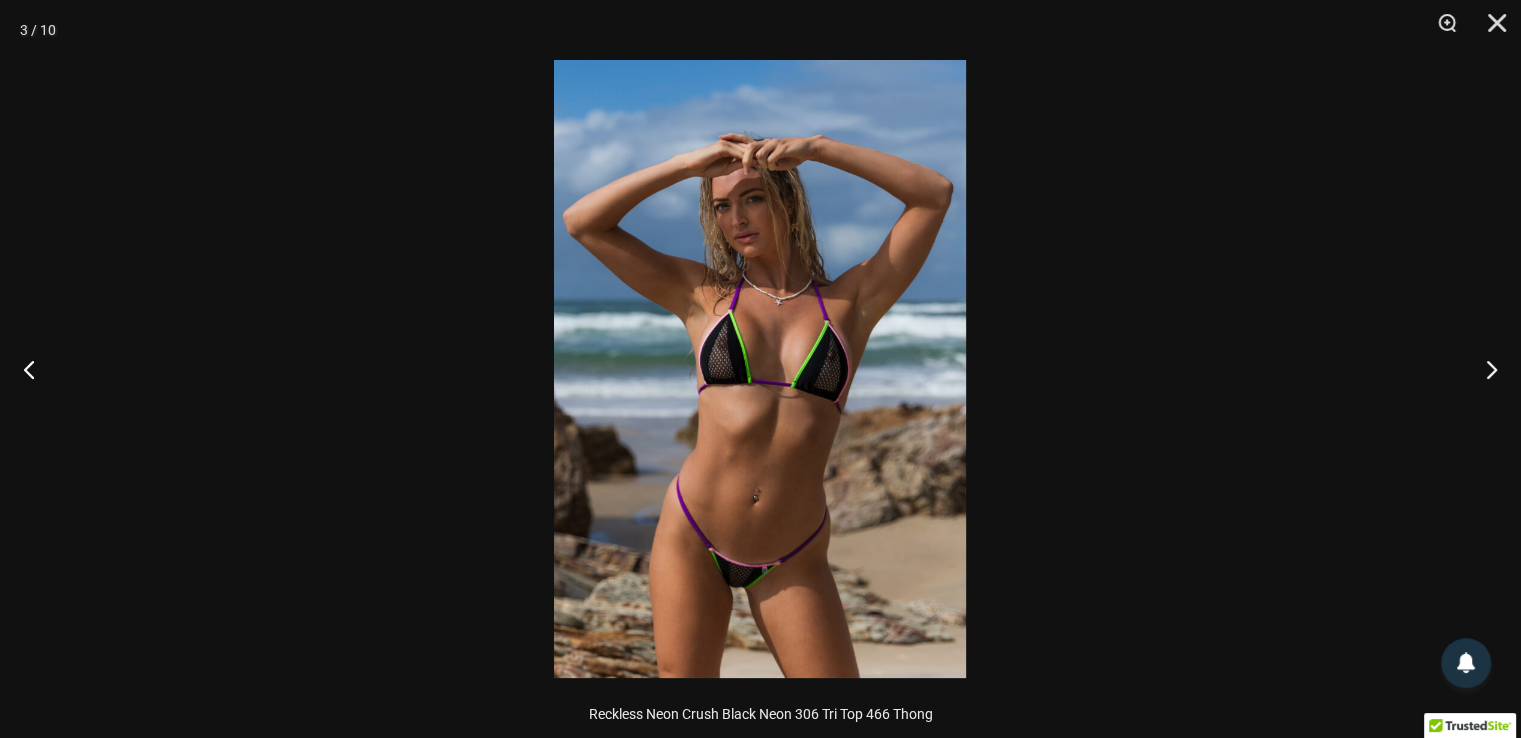 click at bounding box center [760, 369] 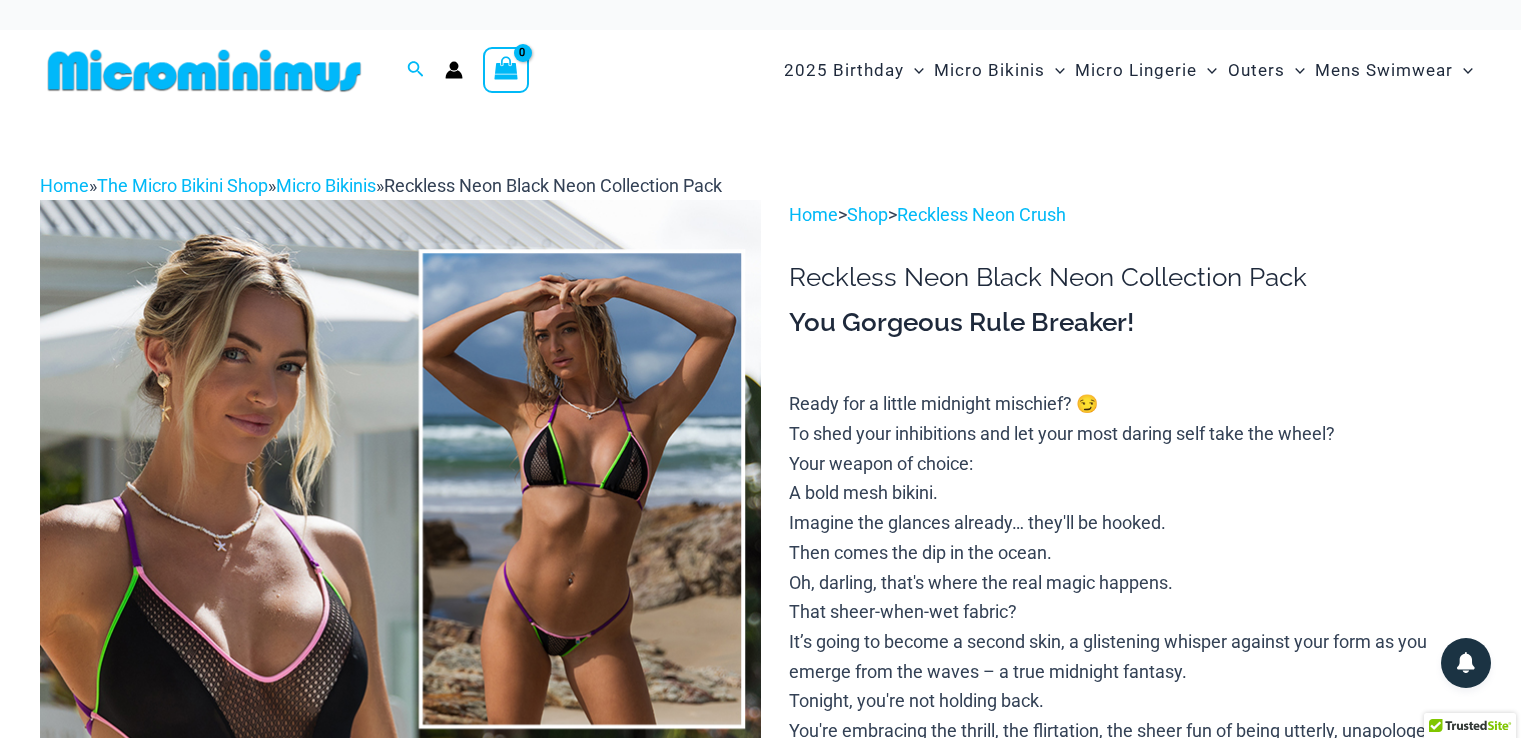 scroll, scrollTop: 0, scrollLeft: 0, axis: both 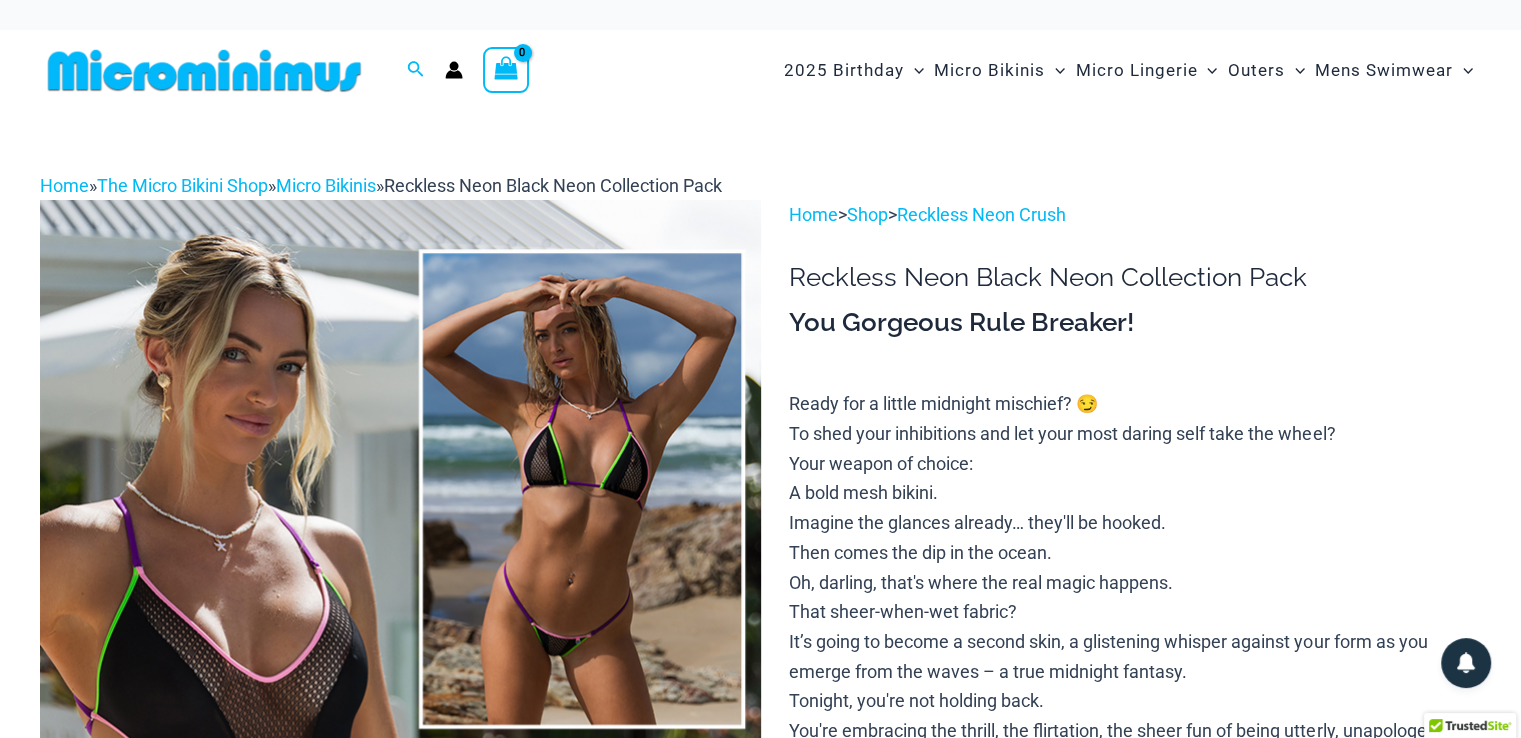 click at bounding box center [400, 740] 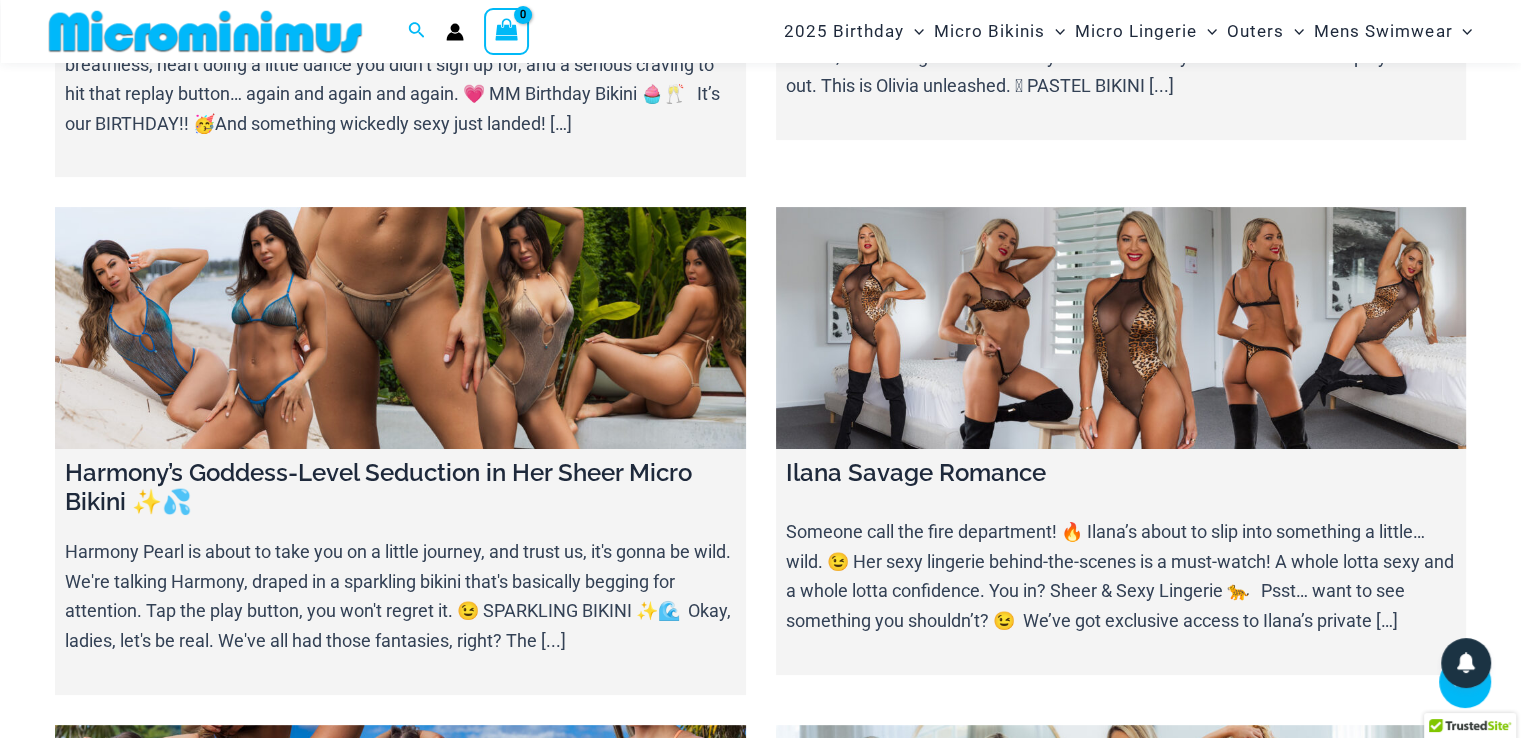 scroll, scrollTop: 481, scrollLeft: 0, axis: vertical 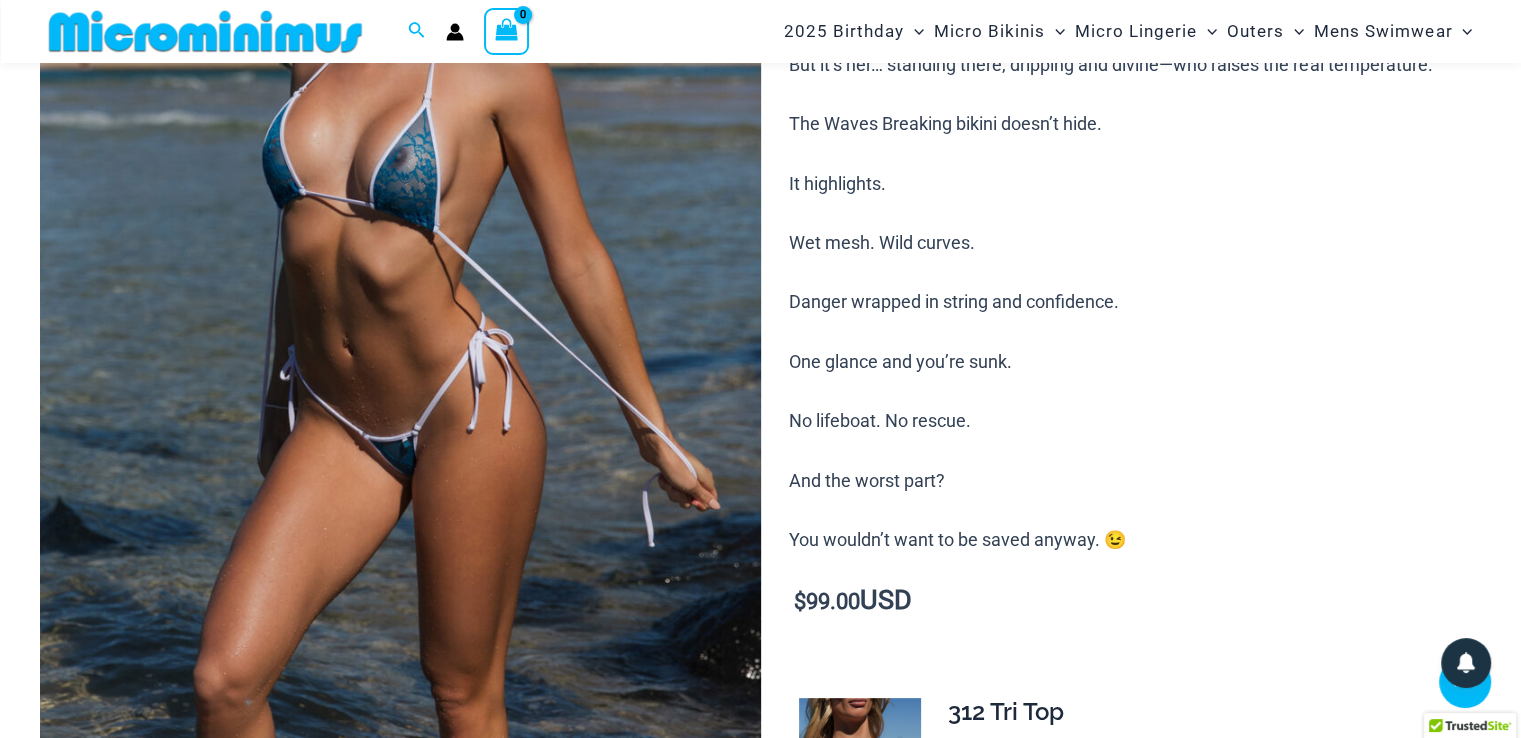 click at bounding box center (400, 341) 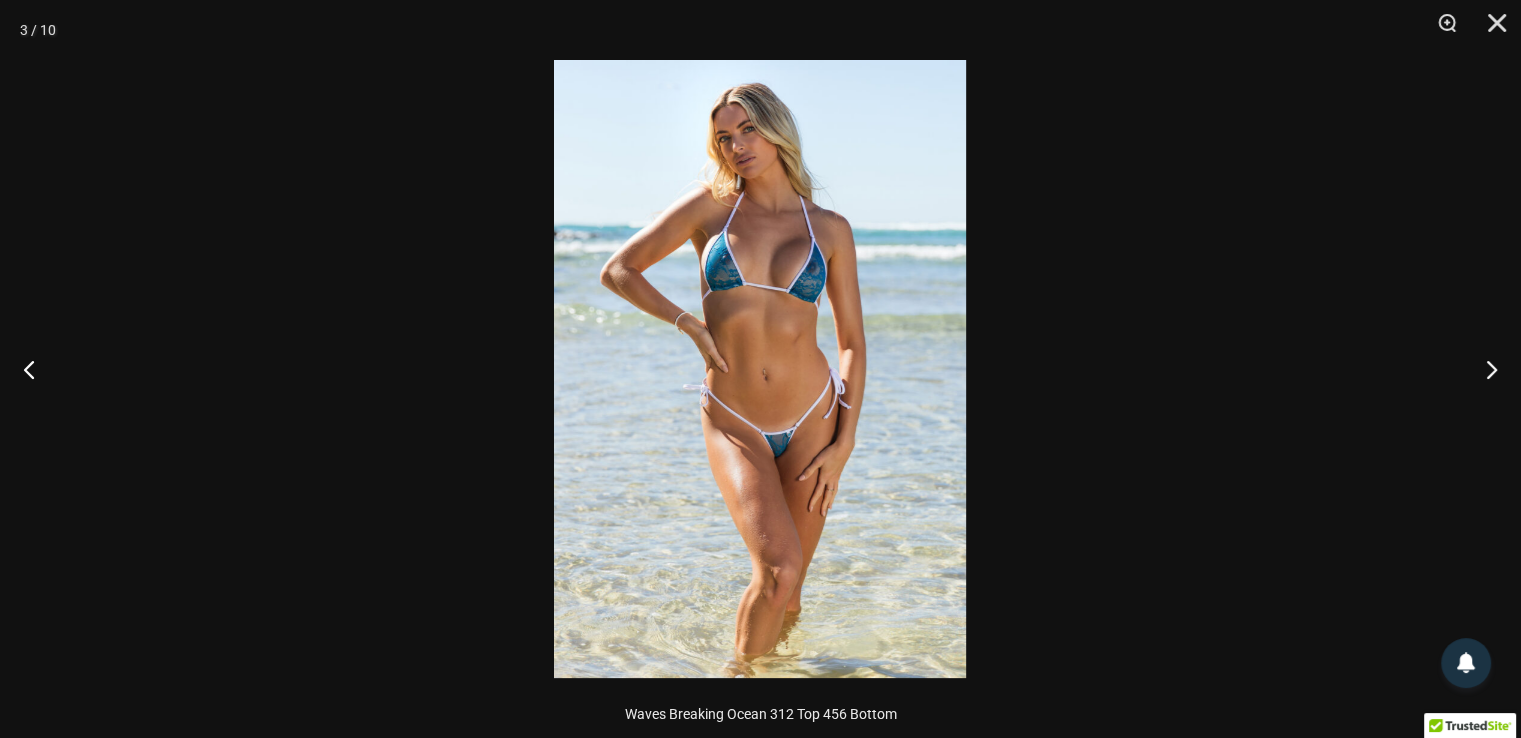 click at bounding box center [760, 369] 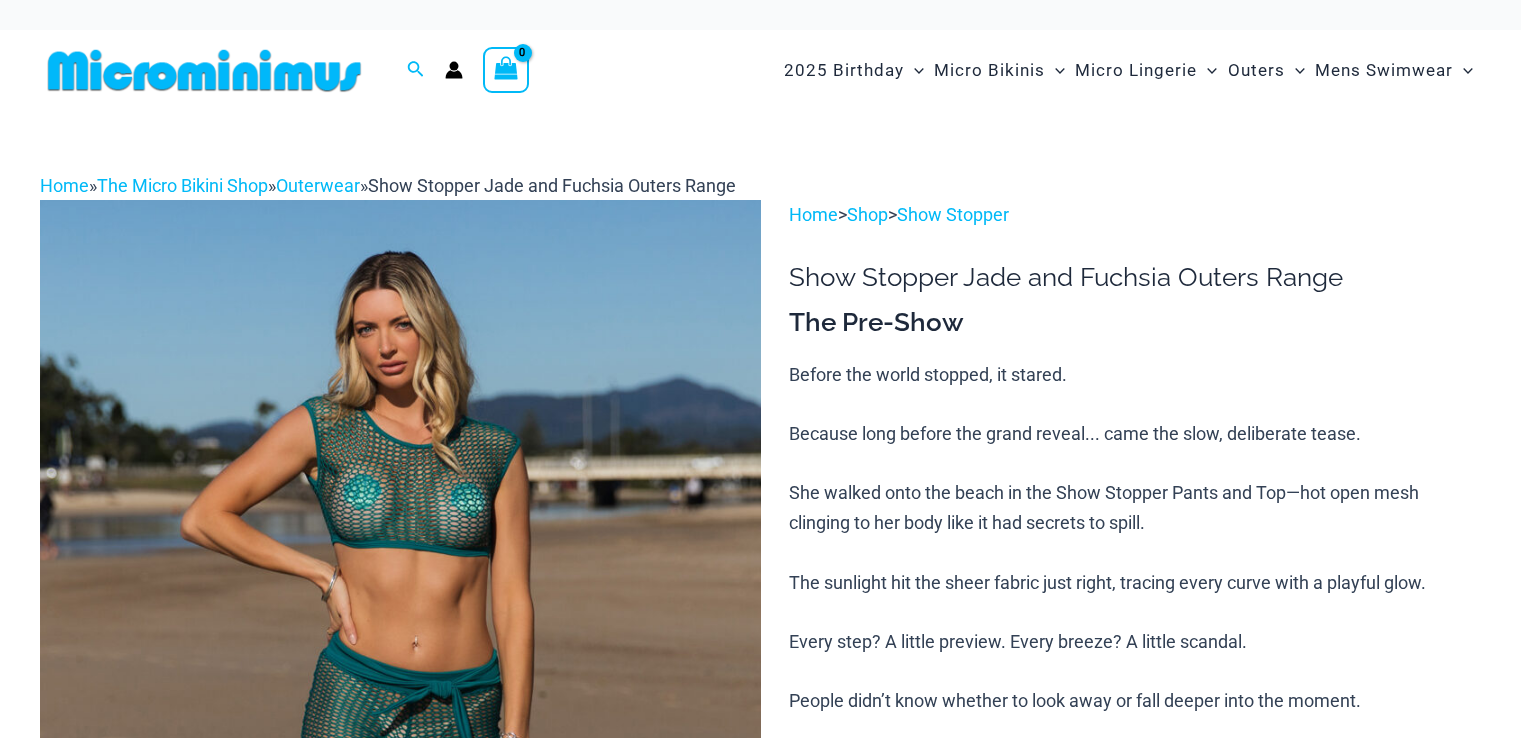 scroll, scrollTop: 0, scrollLeft: 0, axis: both 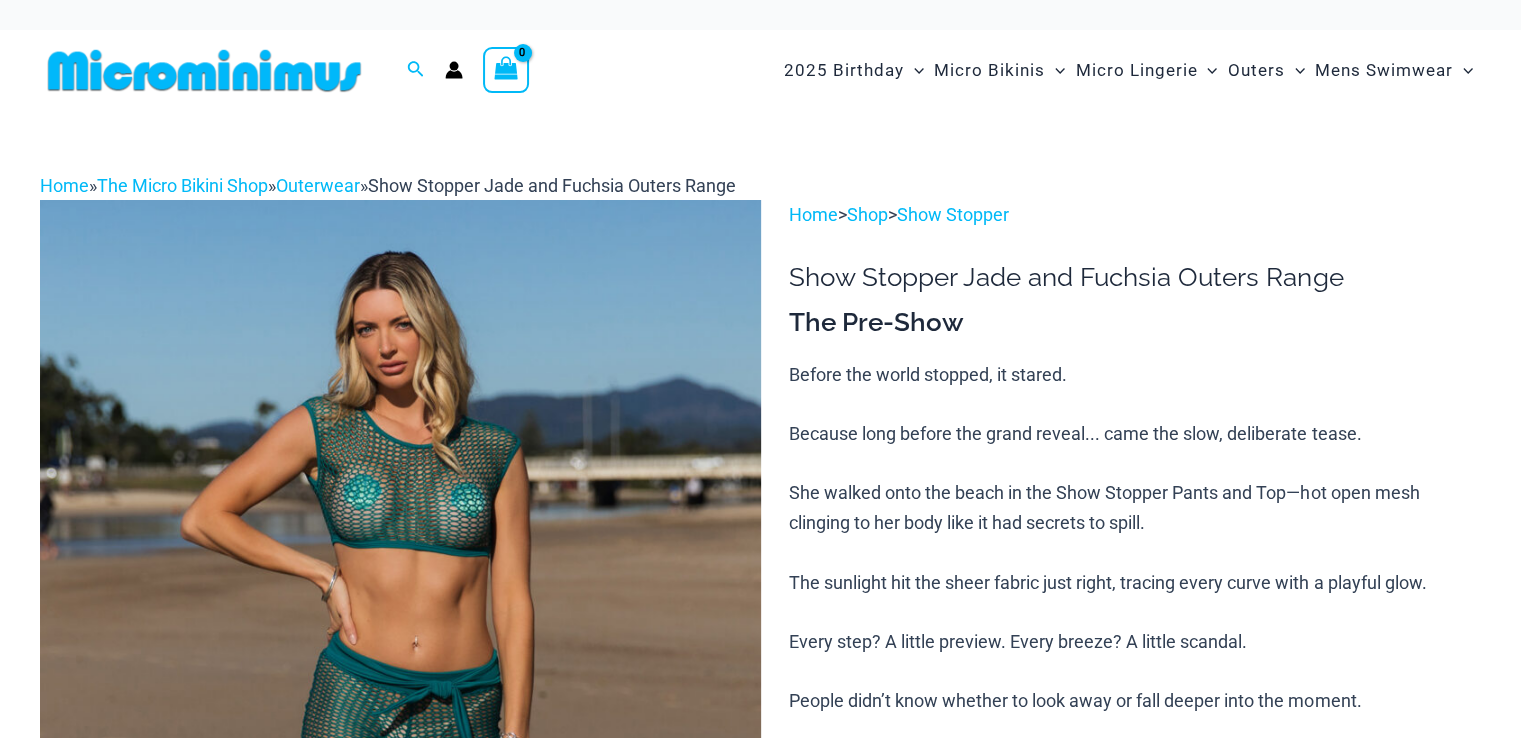 click at bounding box center [400, 740] 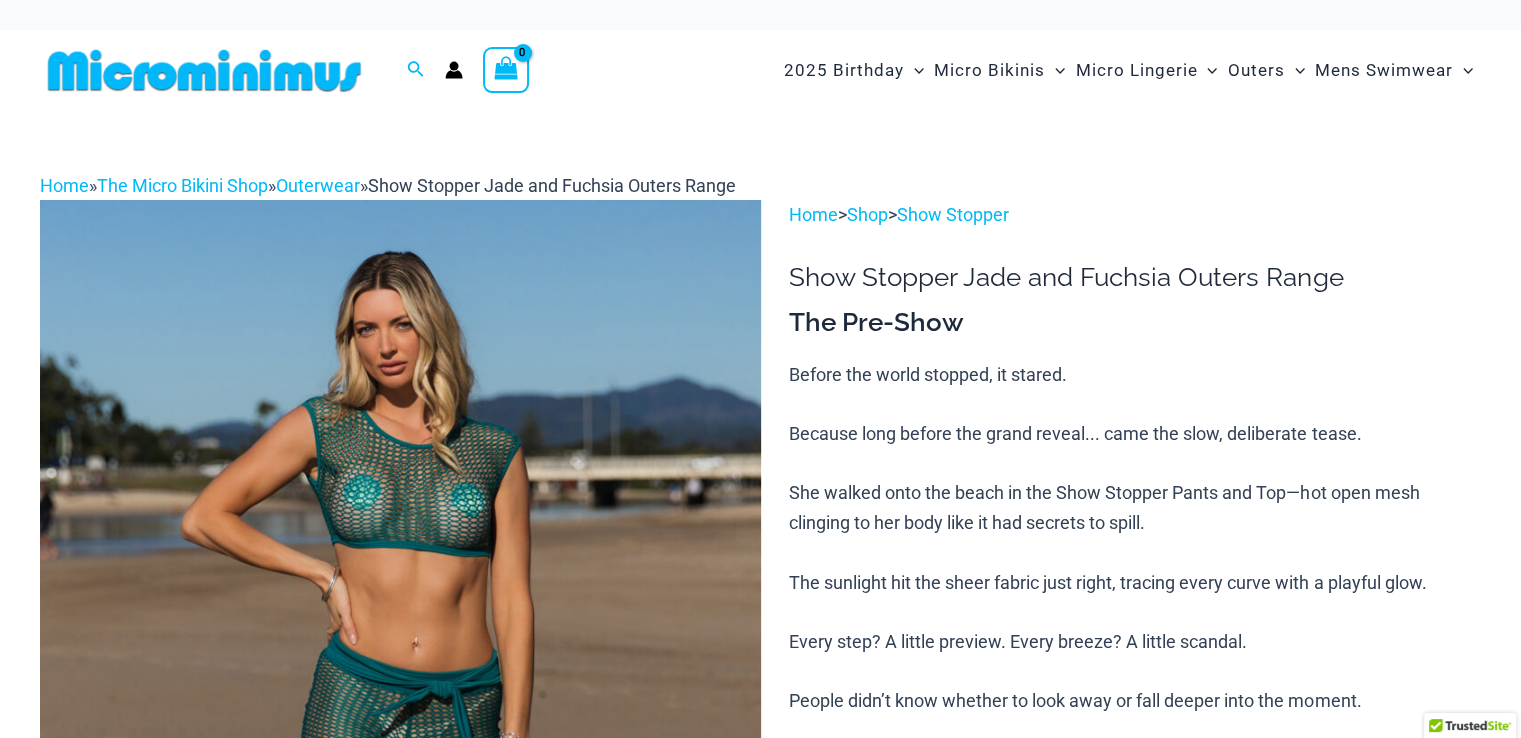 click at bounding box center (400, 740) 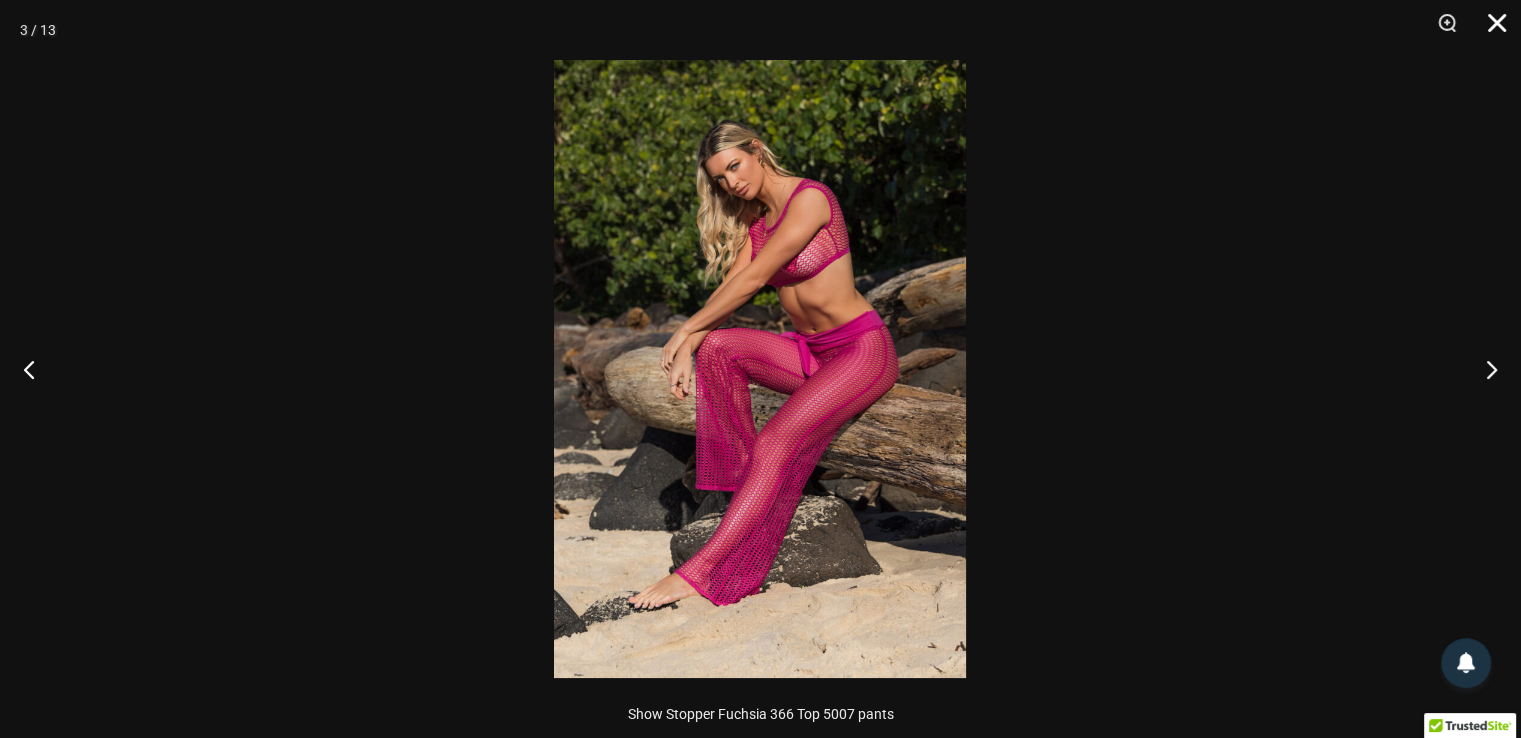 click at bounding box center (1490, 30) 